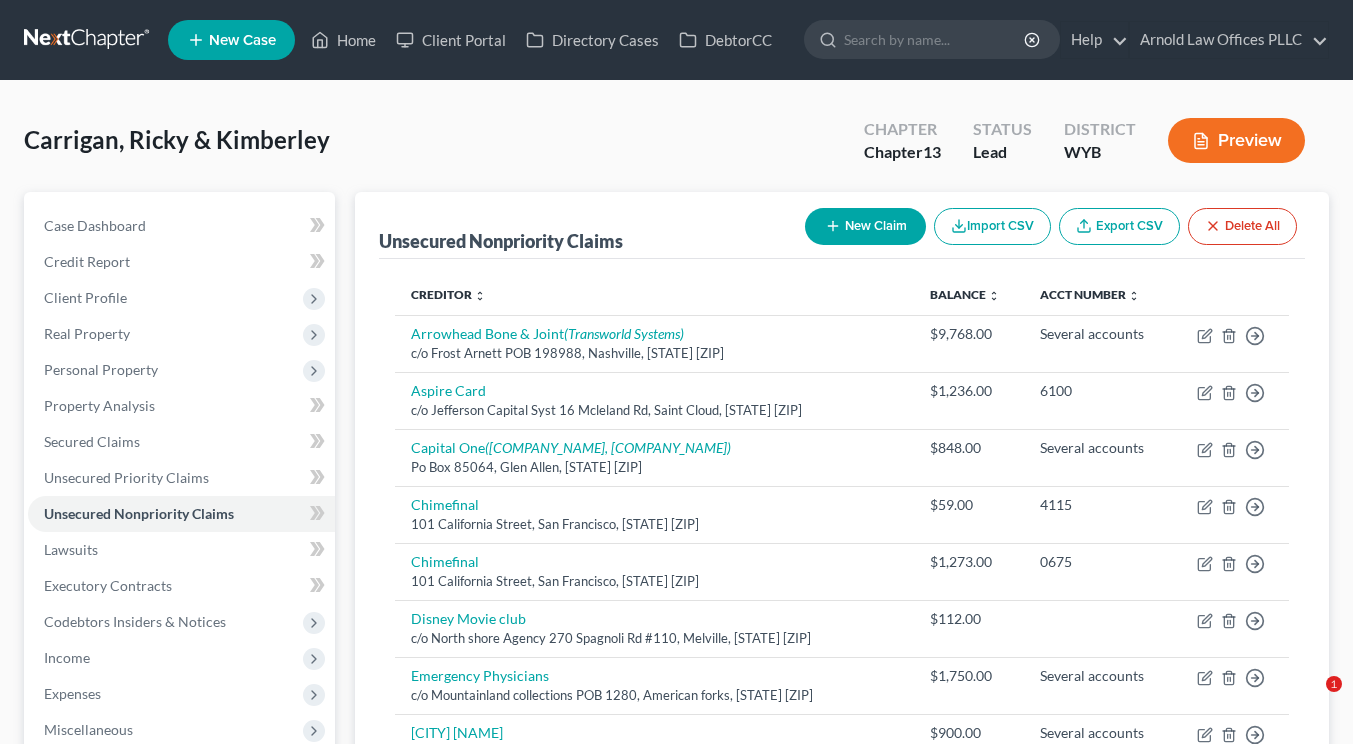 scroll, scrollTop: 1558, scrollLeft: 0, axis: vertical 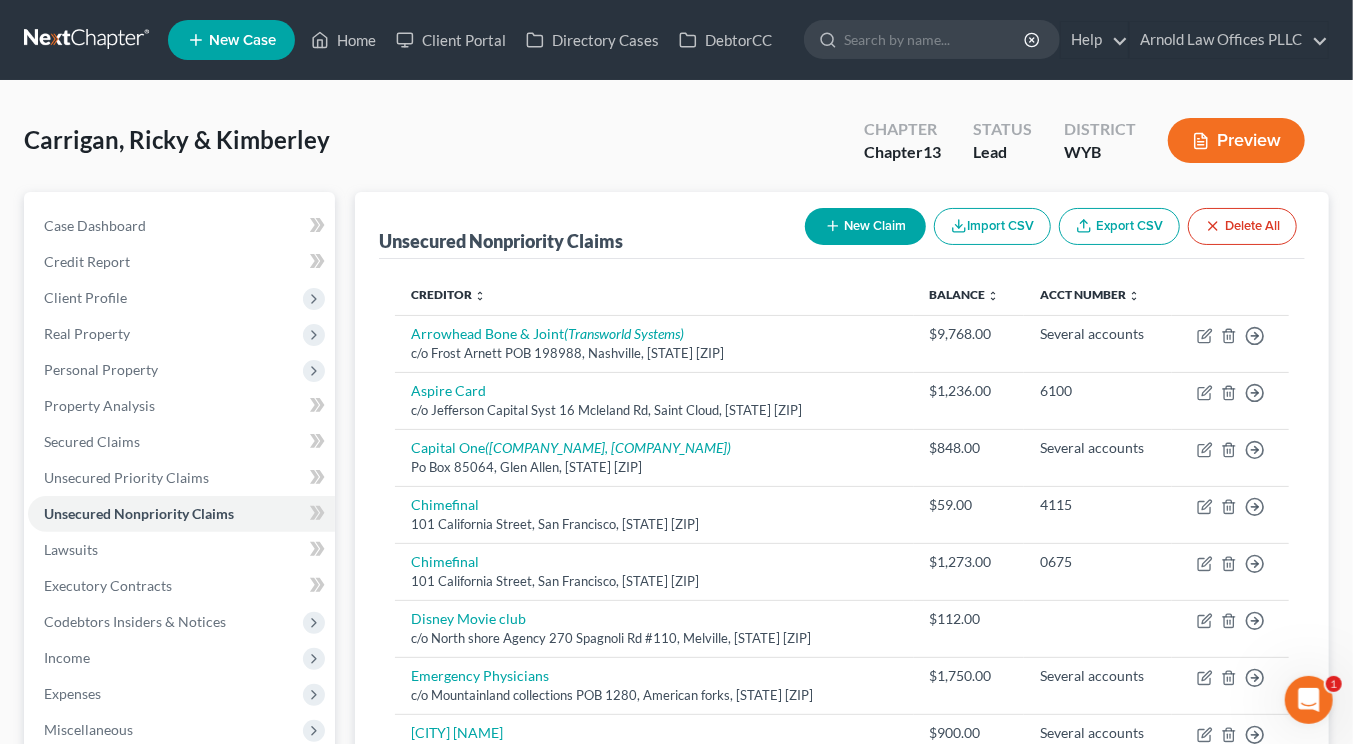 click on "Preview" at bounding box center (1236, 140) 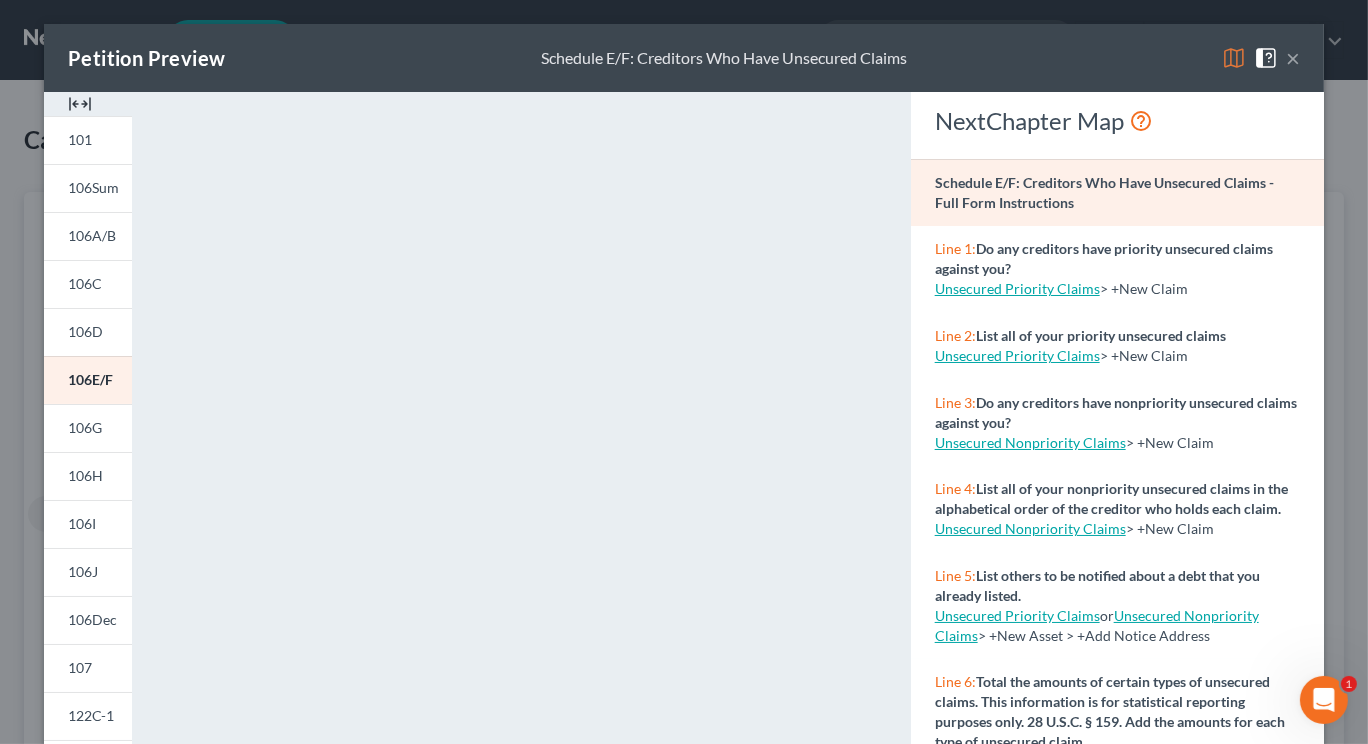 click at bounding box center (80, 104) 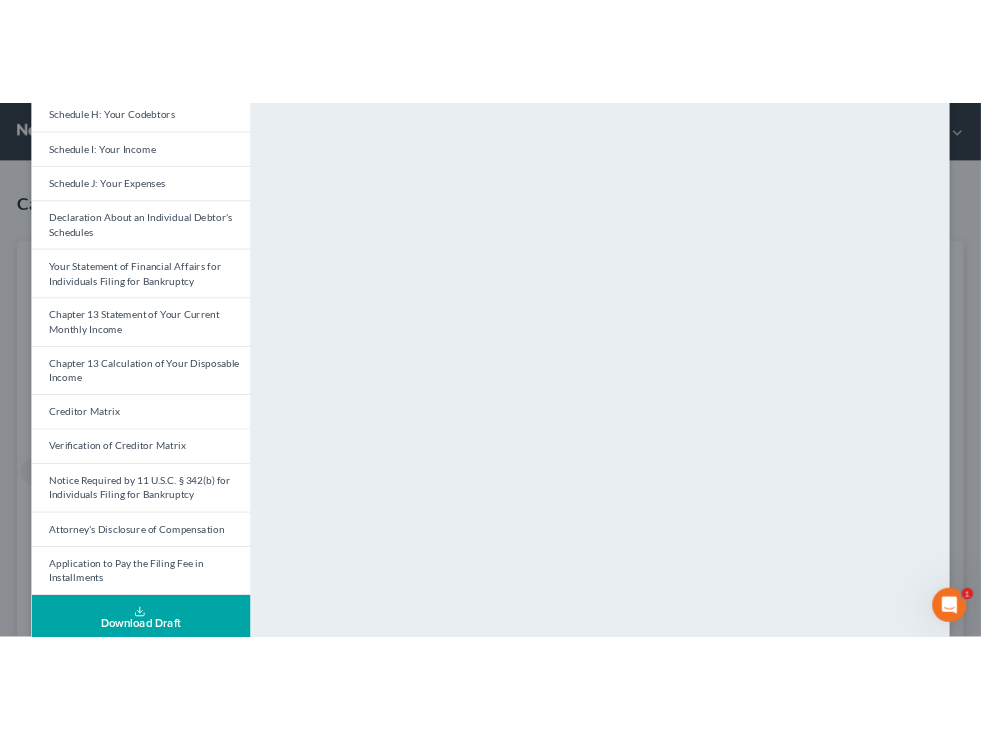scroll, scrollTop: 582, scrollLeft: 0, axis: vertical 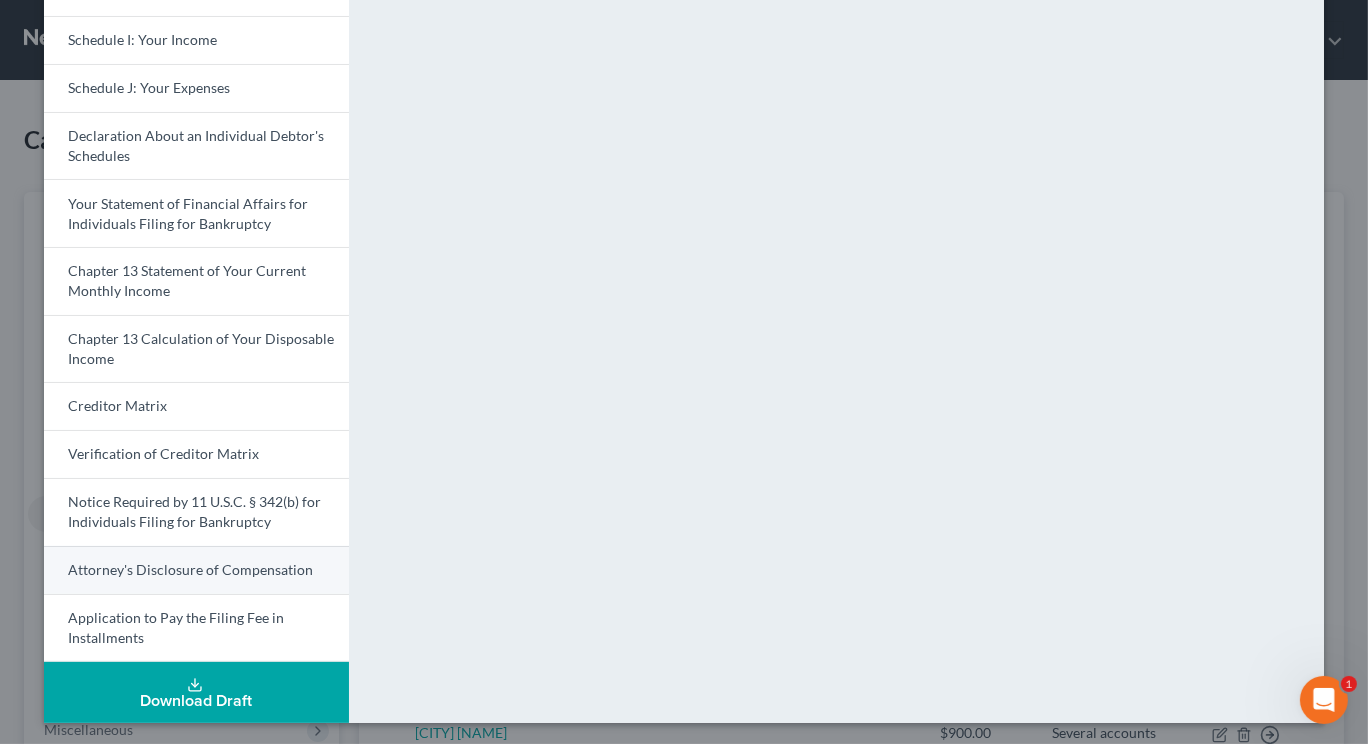 click on "Attorney's Disclosure of Compensation" at bounding box center [190, 569] 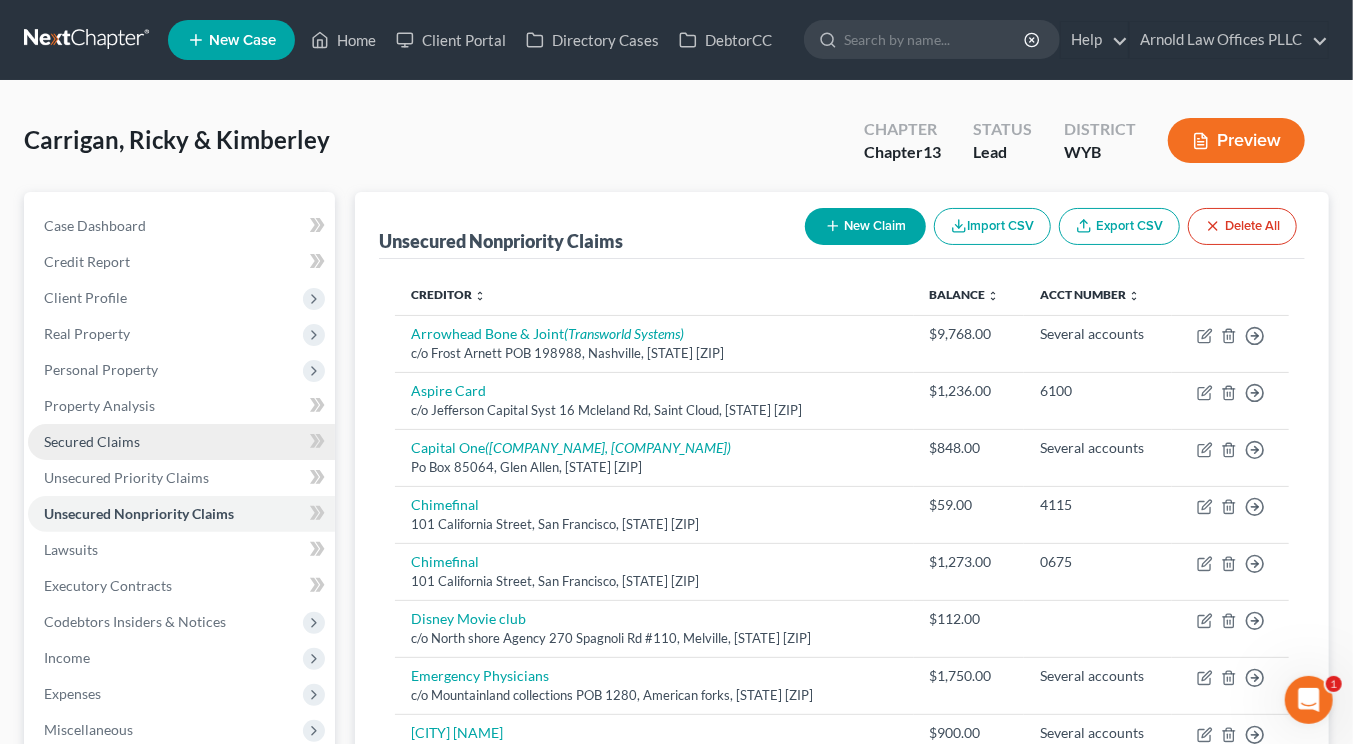 click on "Secured Claims" at bounding box center [92, 441] 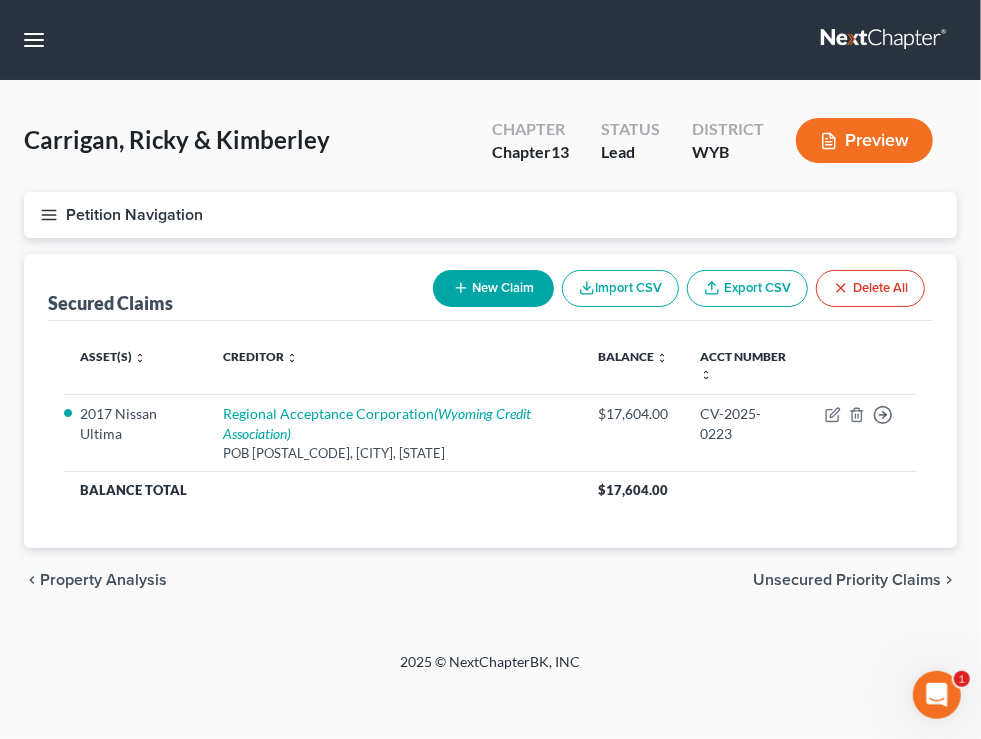 click on "Personal Property" at bounding box center (0, 0) 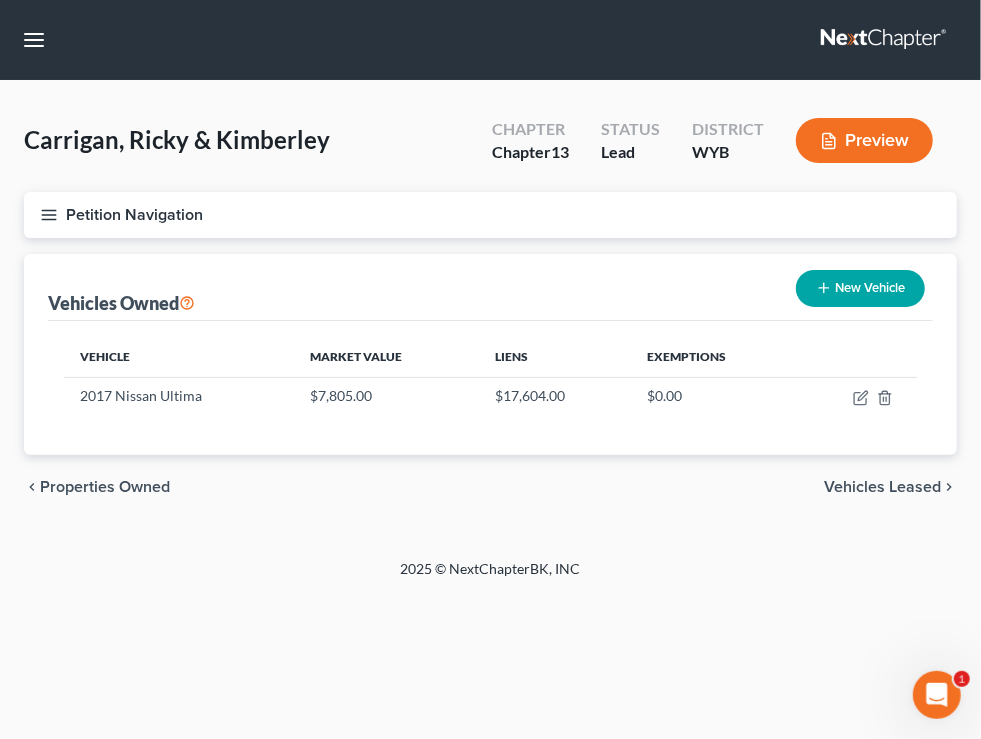 click 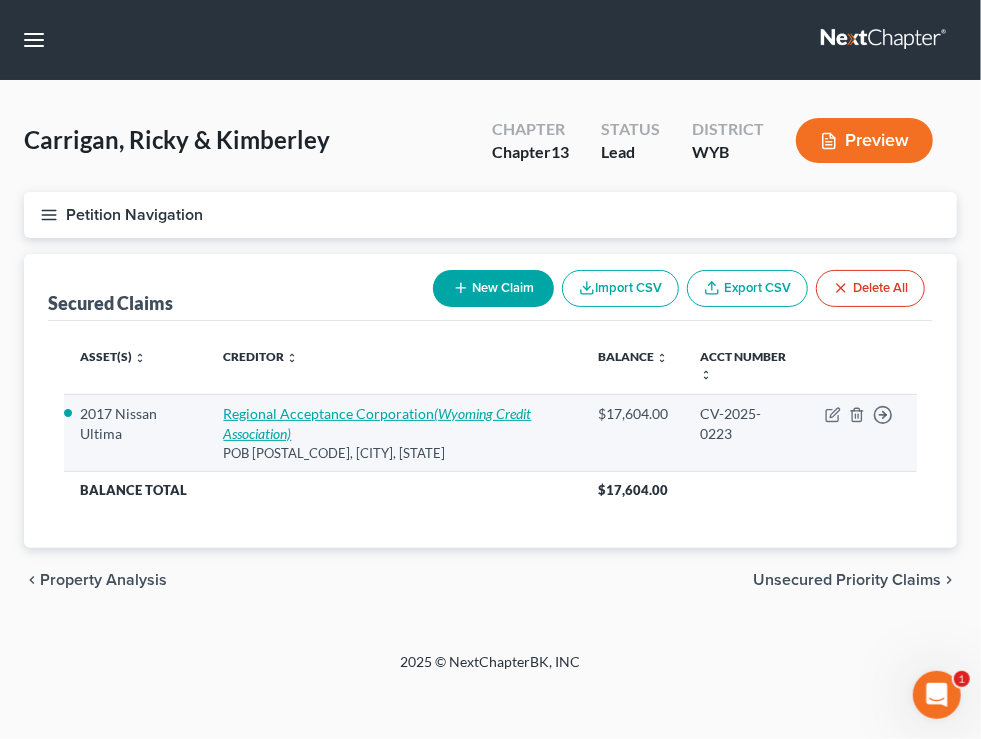 click on "Regional Acceptance Corporation (Wyoming Credit Association)" at bounding box center [378, 423] 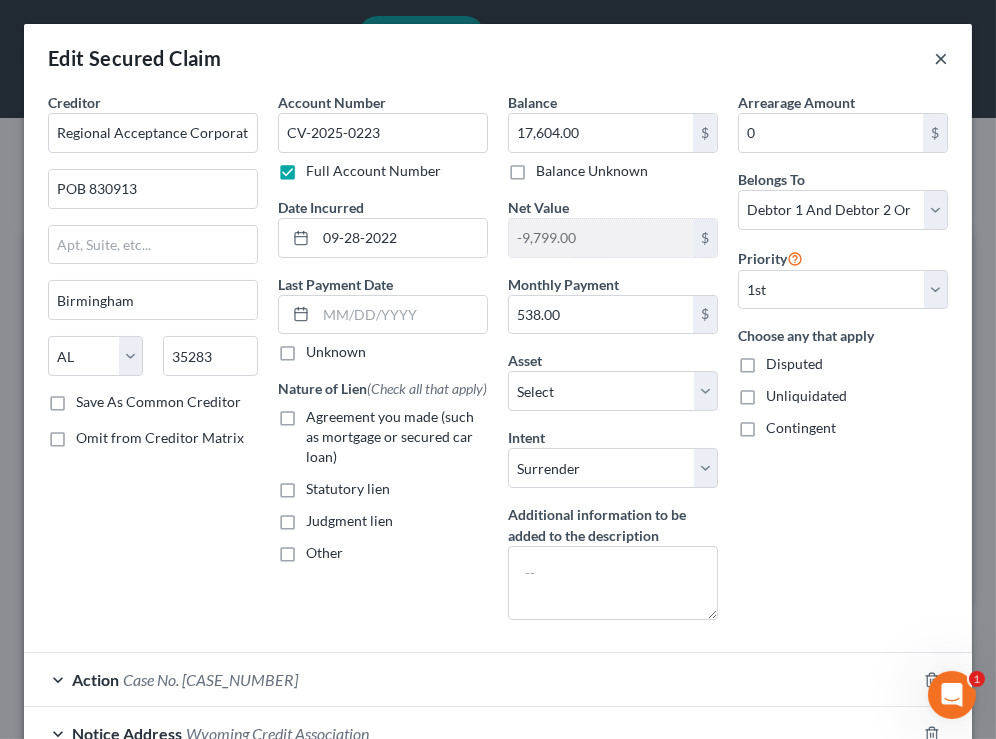 click on "×" at bounding box center [941, 58] 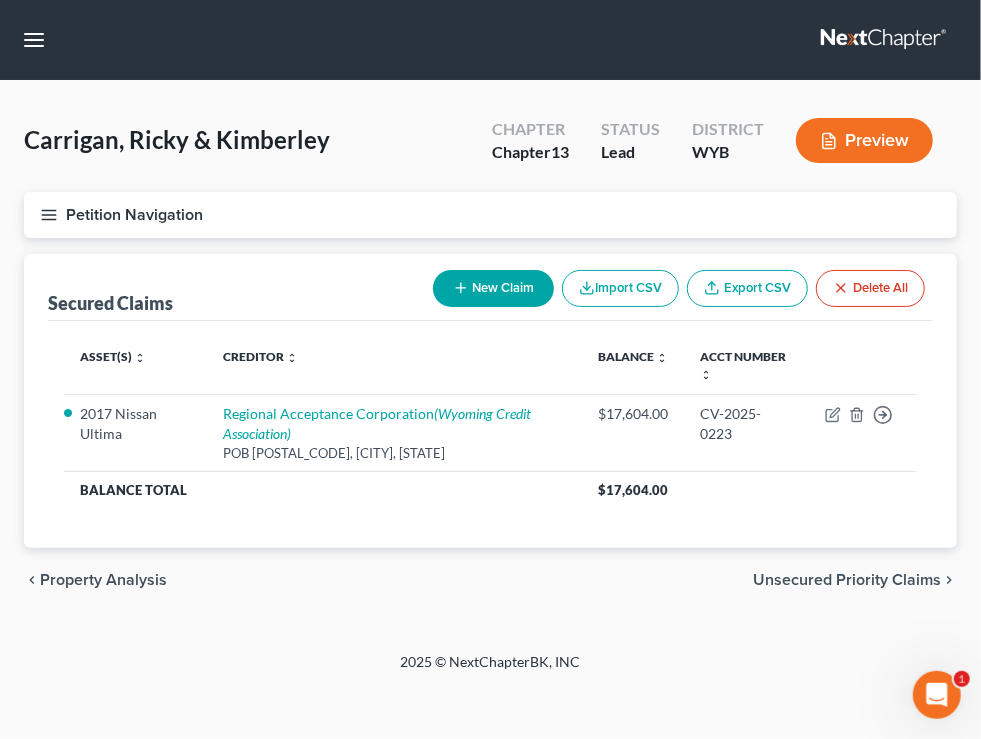 click on "Case Dashboard" at bounding box center (0, 0) 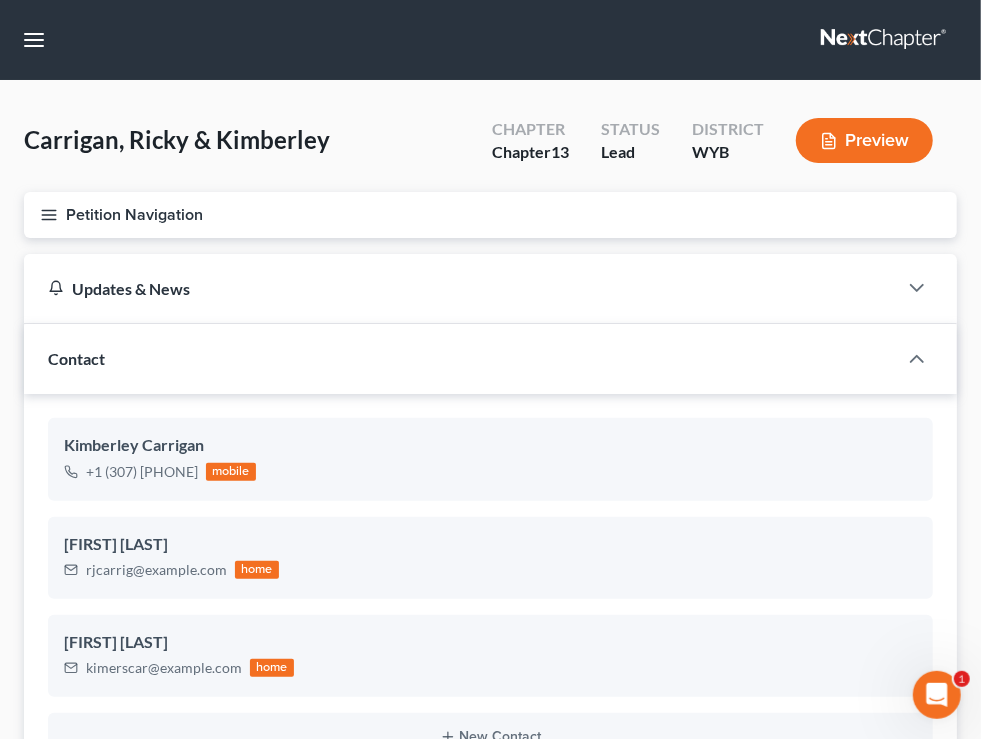 click on "Lawsuits" at bounding box center (0, 0) 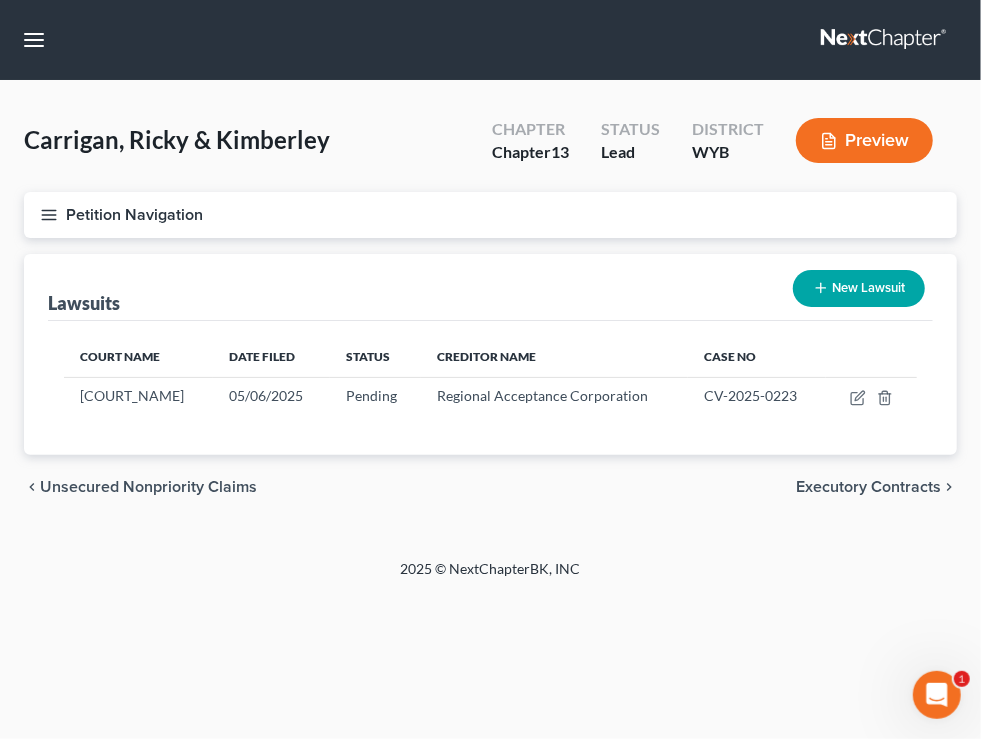 click on "Client Profile" at bounding box center (0, 0) 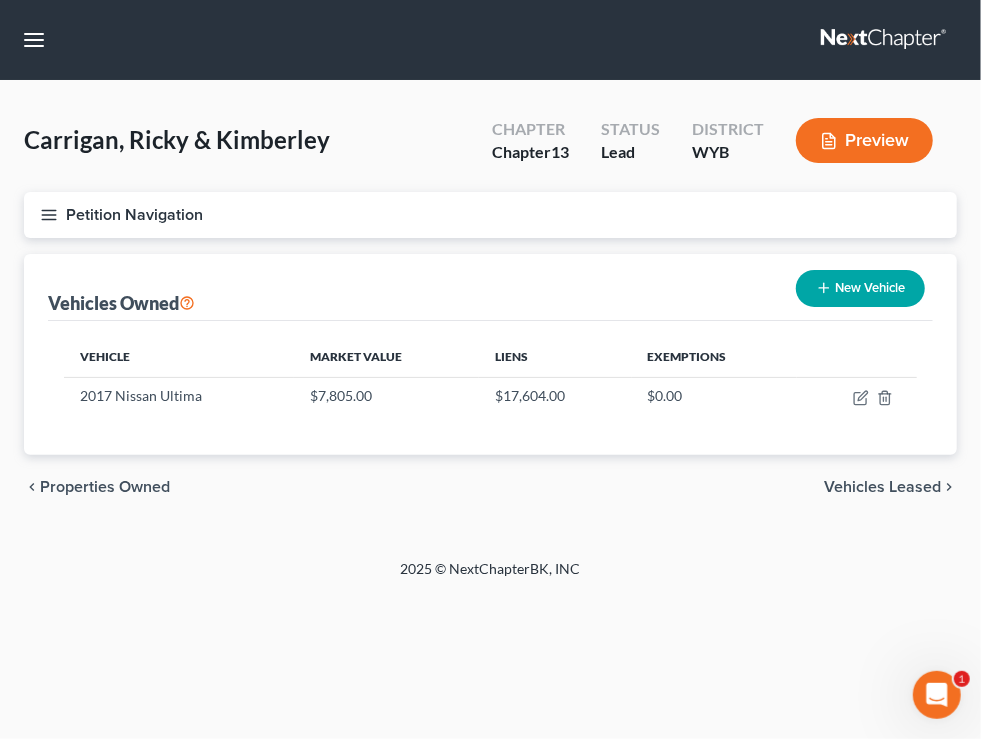 scroll, scrollTop: 199, scrollLeft: 0, axis: vertical 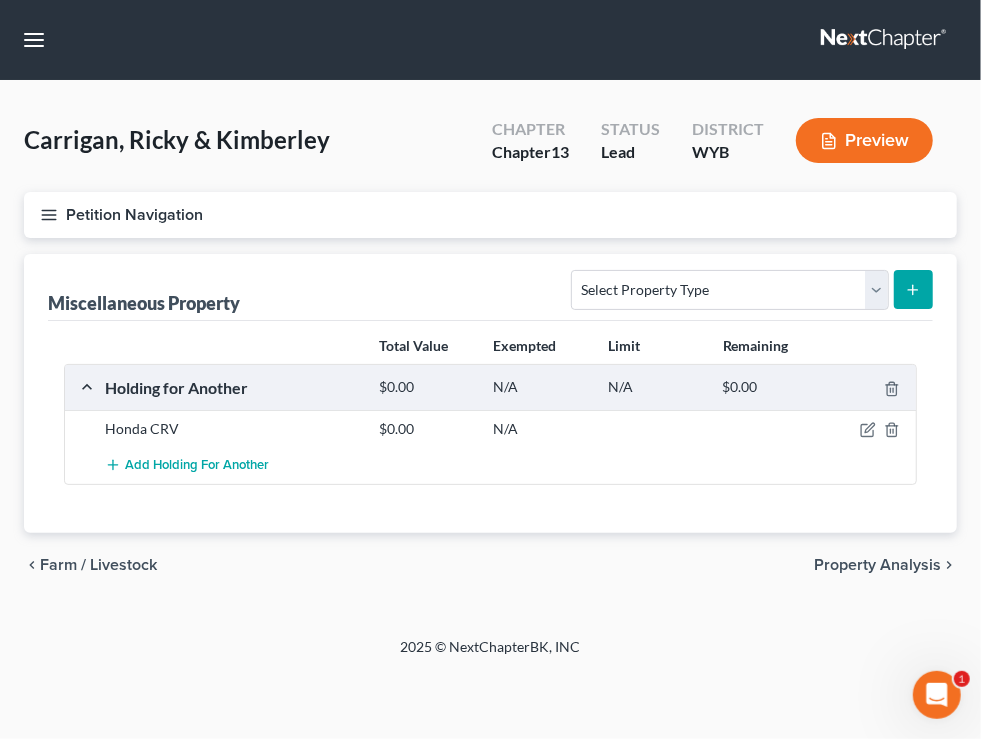 click on "Interests" at bounding box center [0, 0] 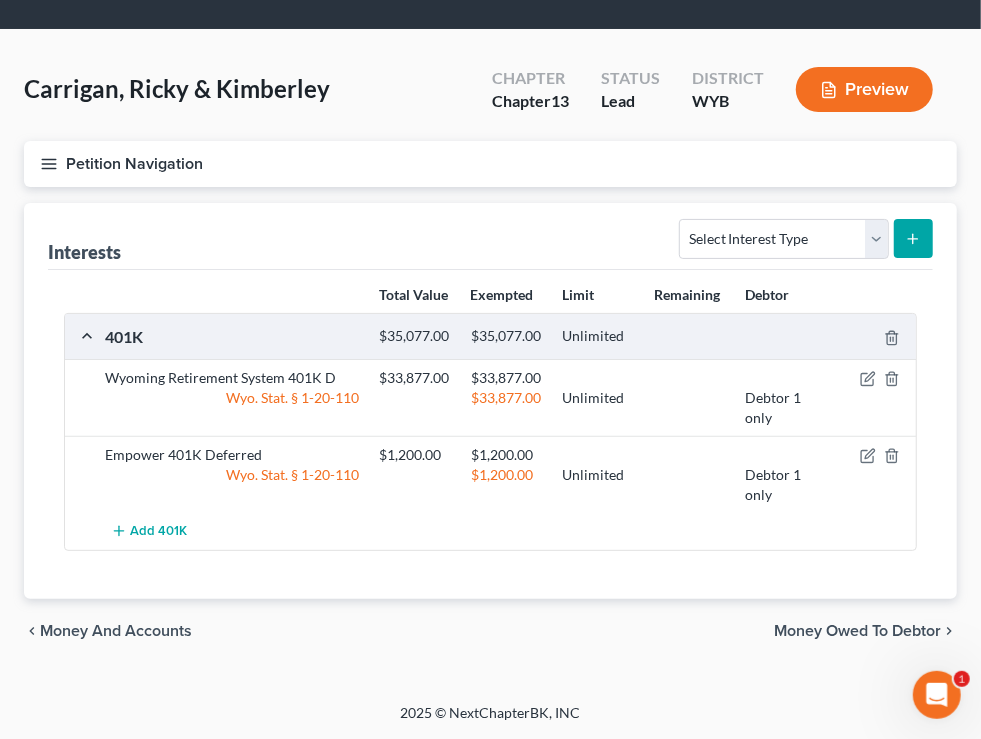 scroll, scrollTop: 438, scrollLeft: 0, axis: vertical 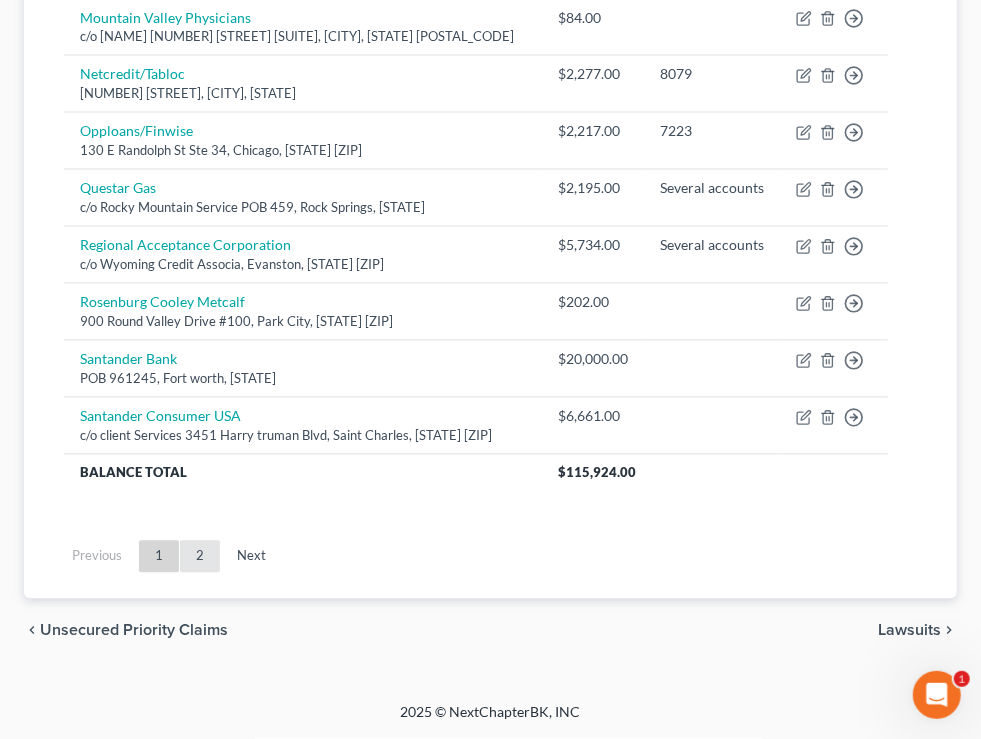 click on "2" at bounding box center [200, 557] 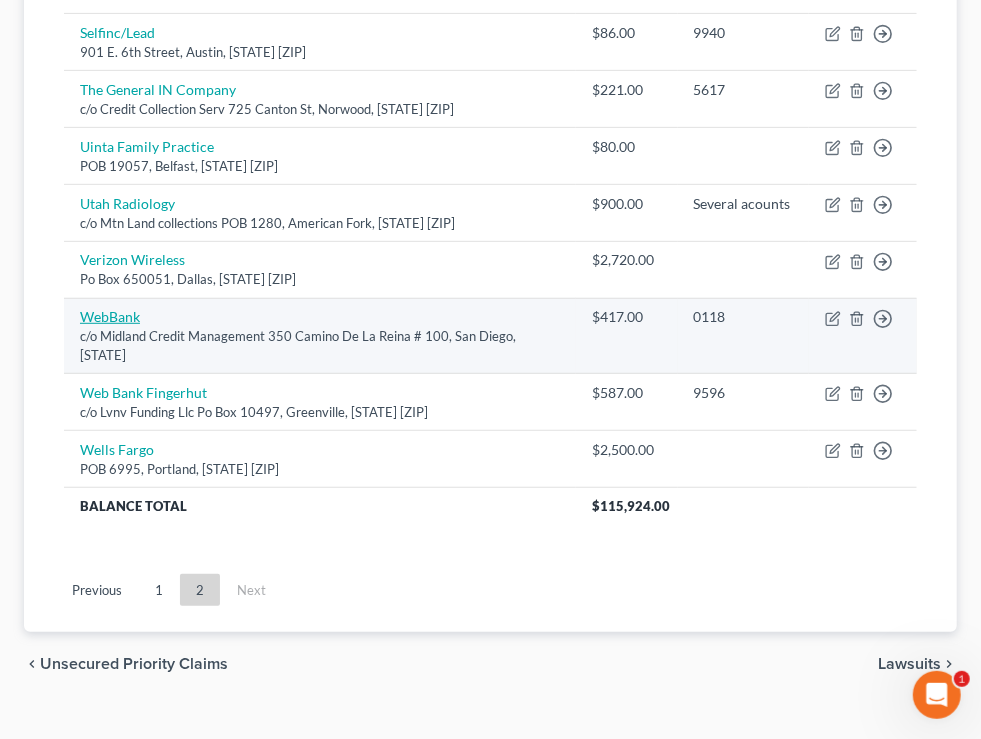 scroll, scrollTop: 383, scrollLeft: 0, axis: vertical 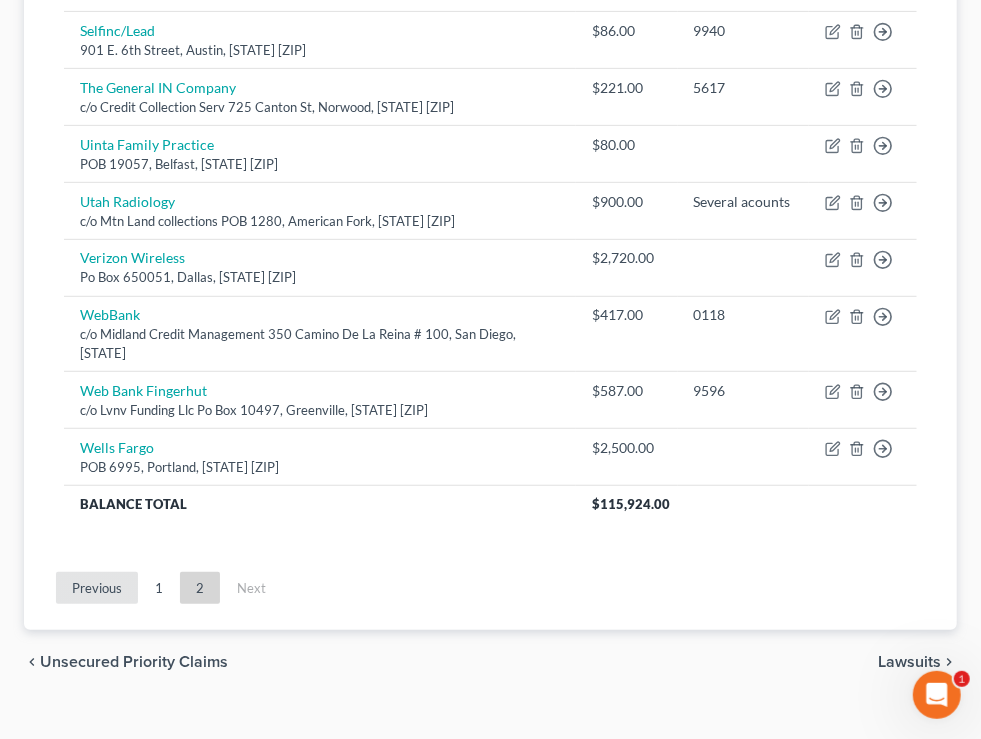 drag, startPoint x: 408, startPoint y: 648, endPoint x: 428, endPoint y: 669, distance: 29 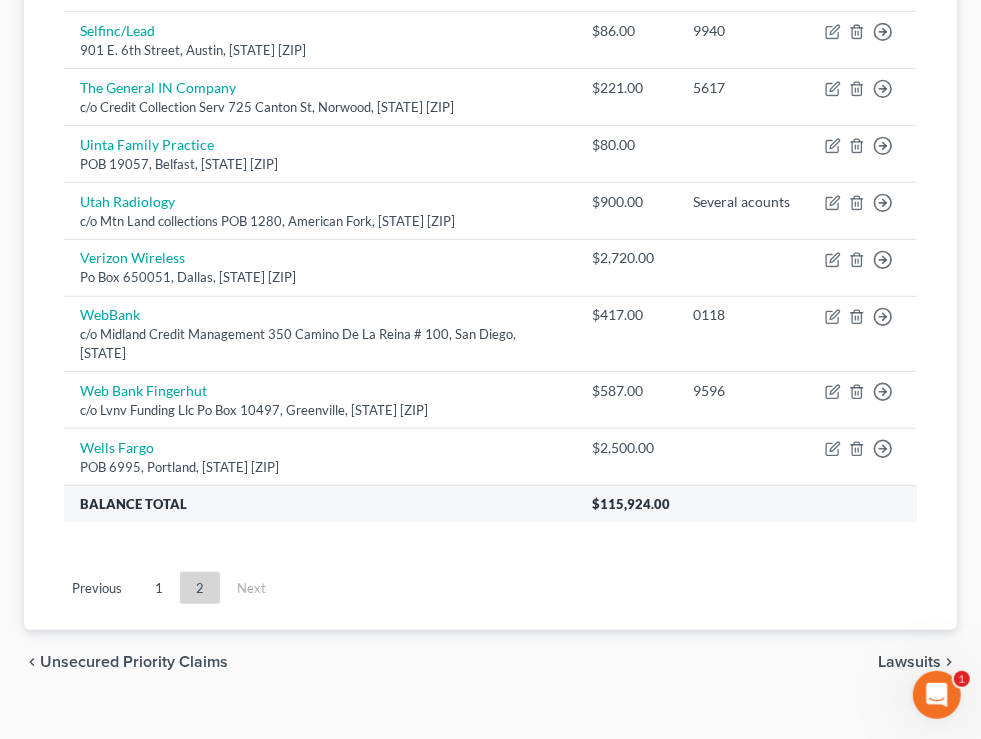 scroll, scrollTop: 0, scrollLeft: 0, axis: both 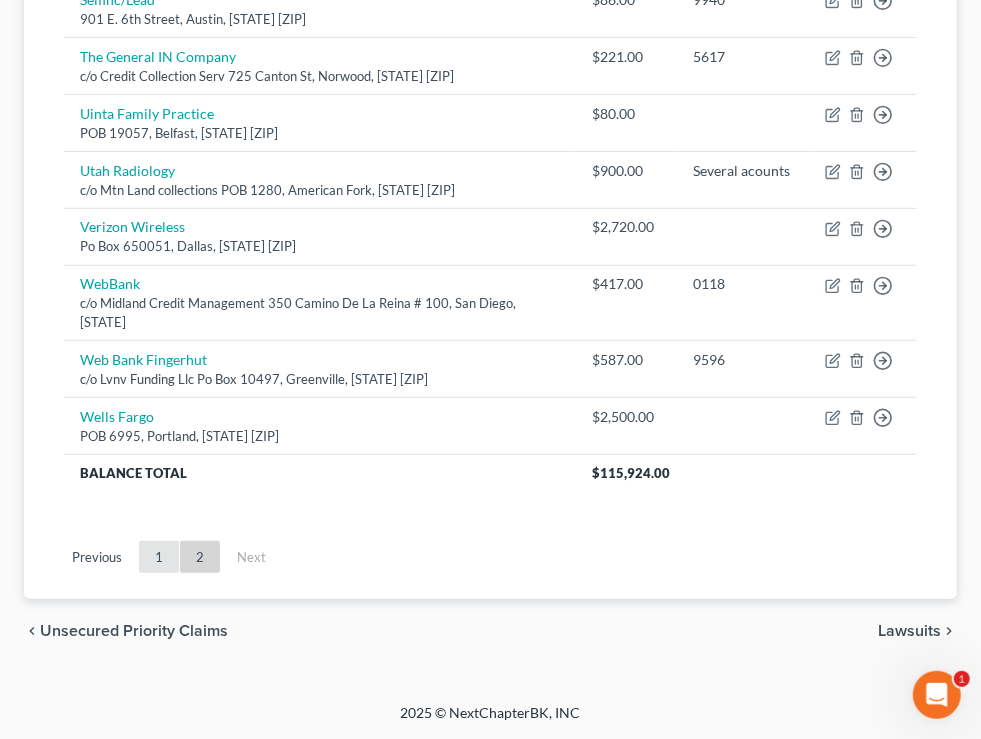 click on "1" at bounding box center (159, 557) 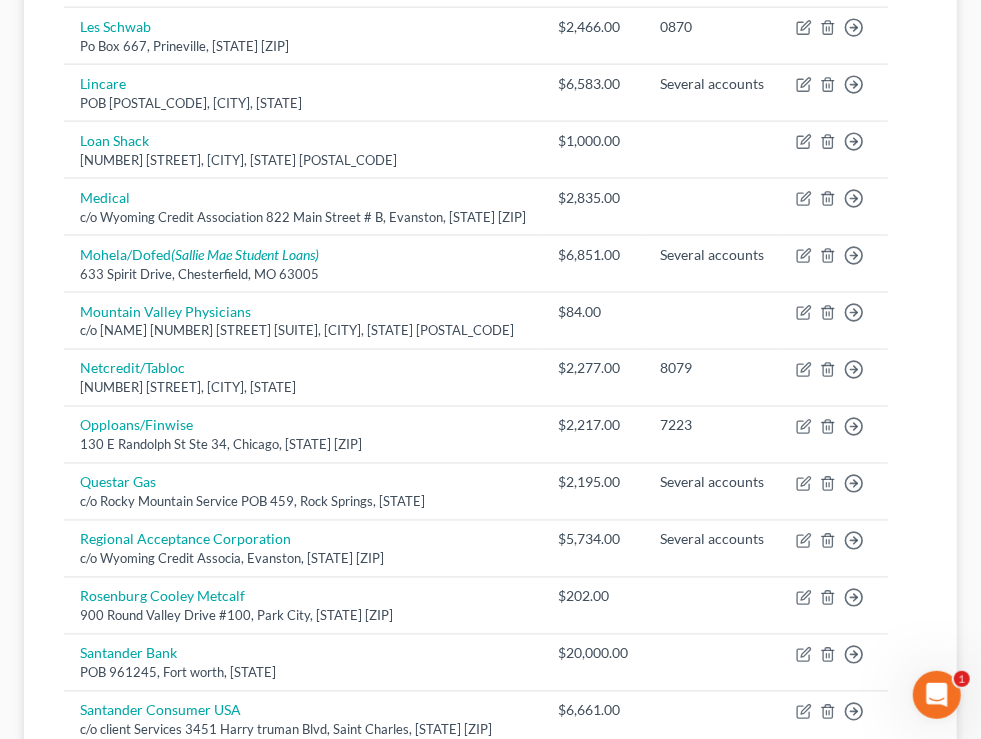 scroll, scrollTop: 1341, scrollLeft: 0, axis: vertical 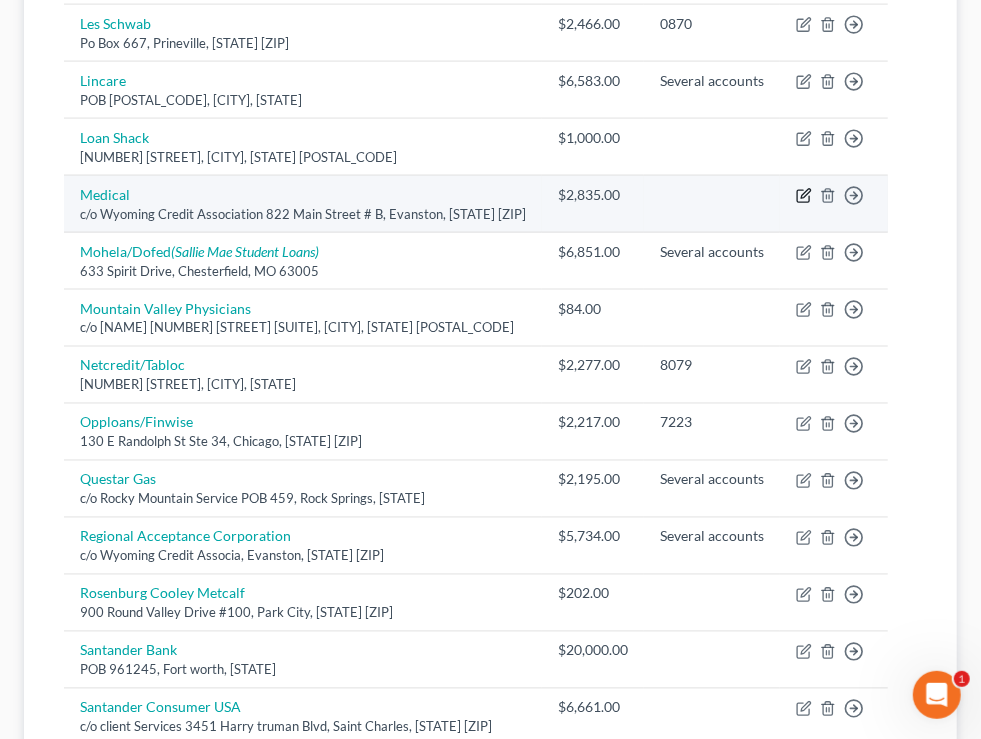 click 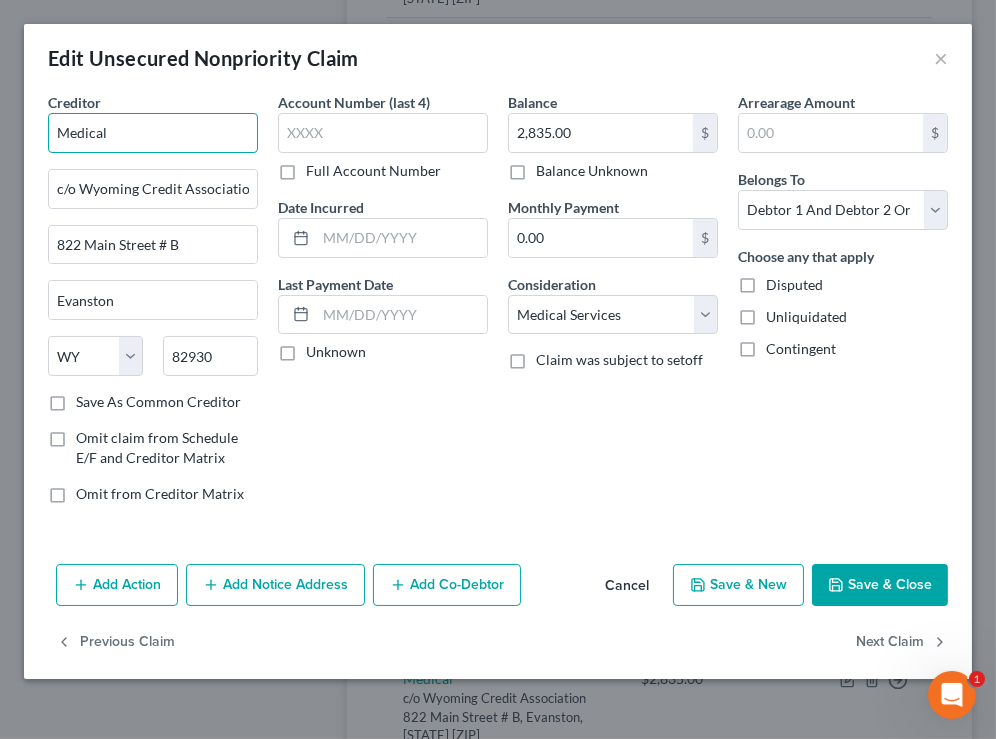 click on "Medical" at bounding box center (153, 133) 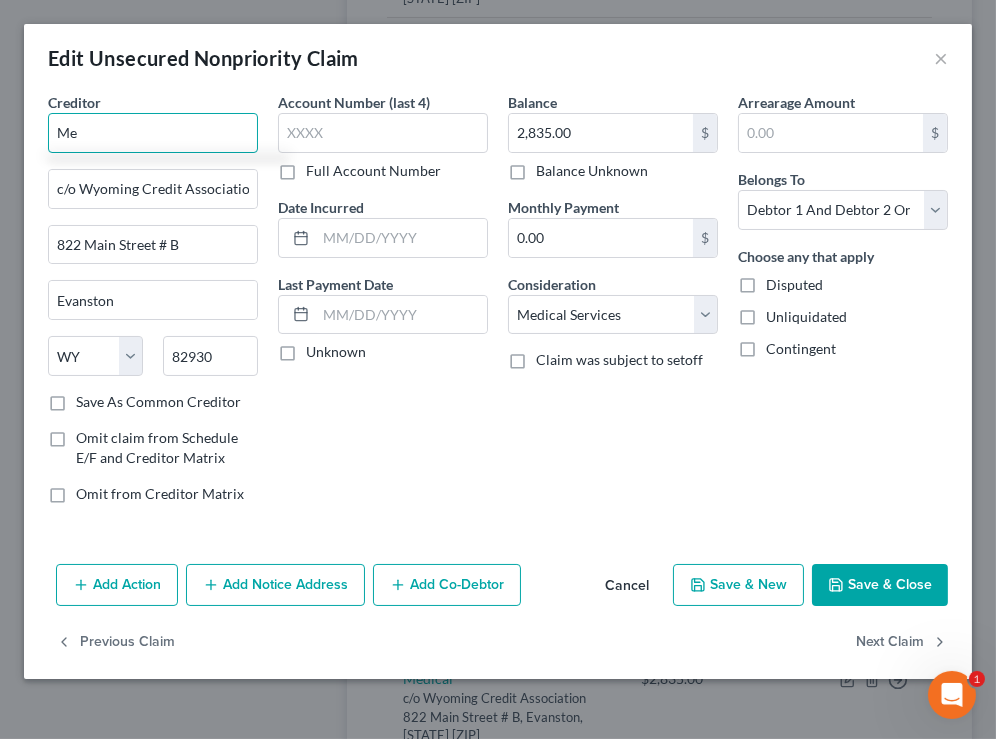 type on "M" 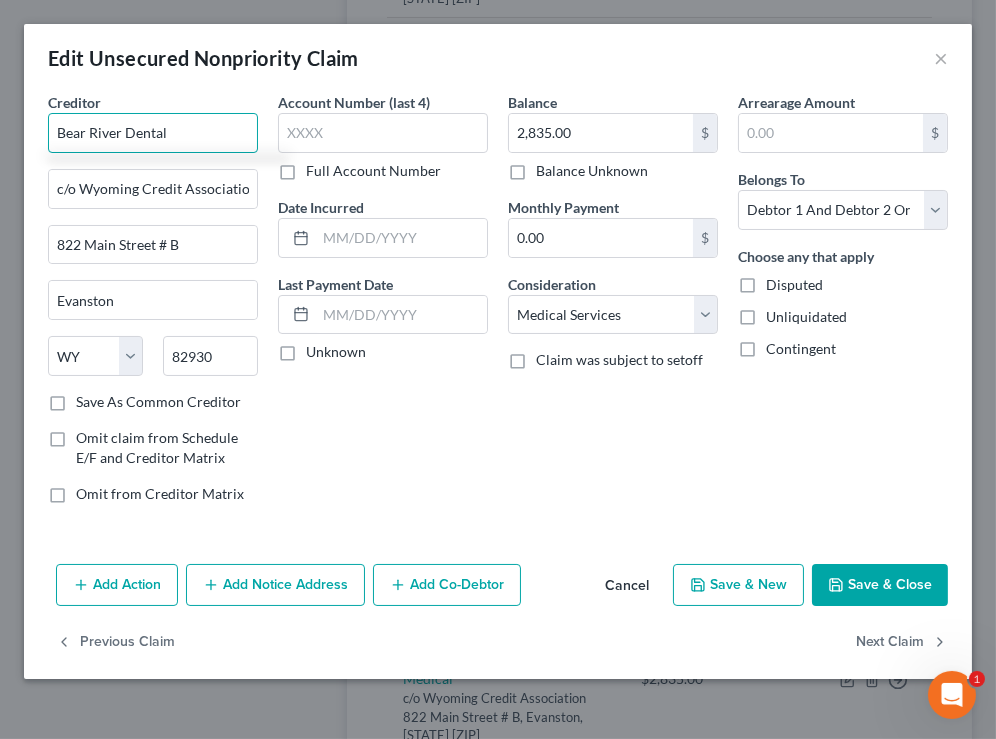 type on "Bear River Dental" 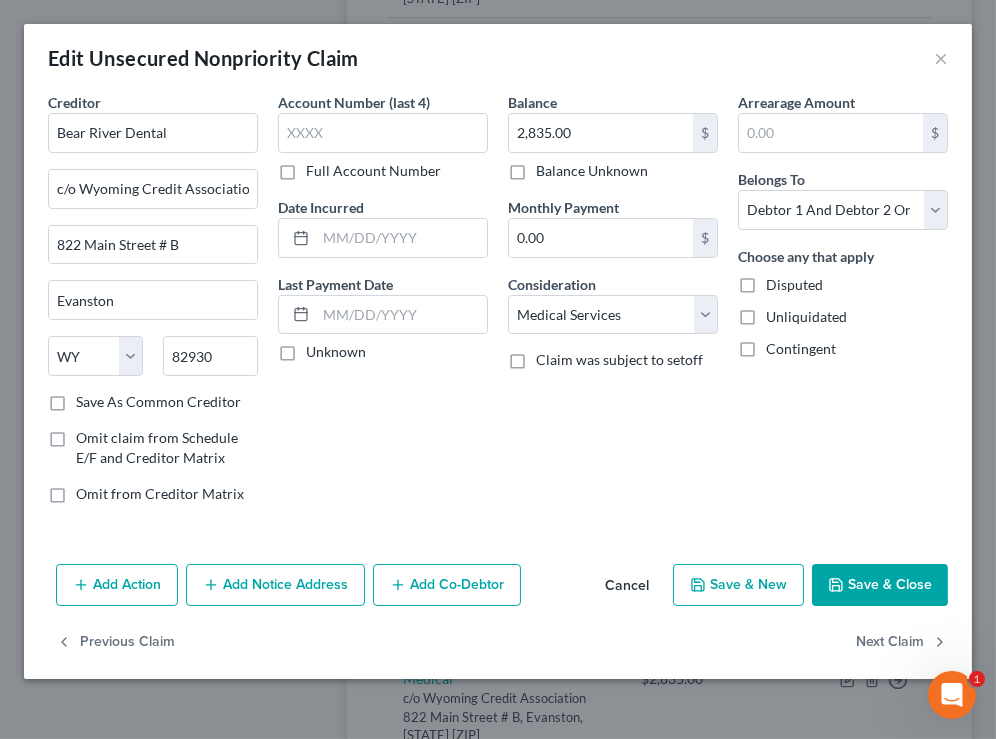 click on "Save & Close" at bounding box center (880, 585) 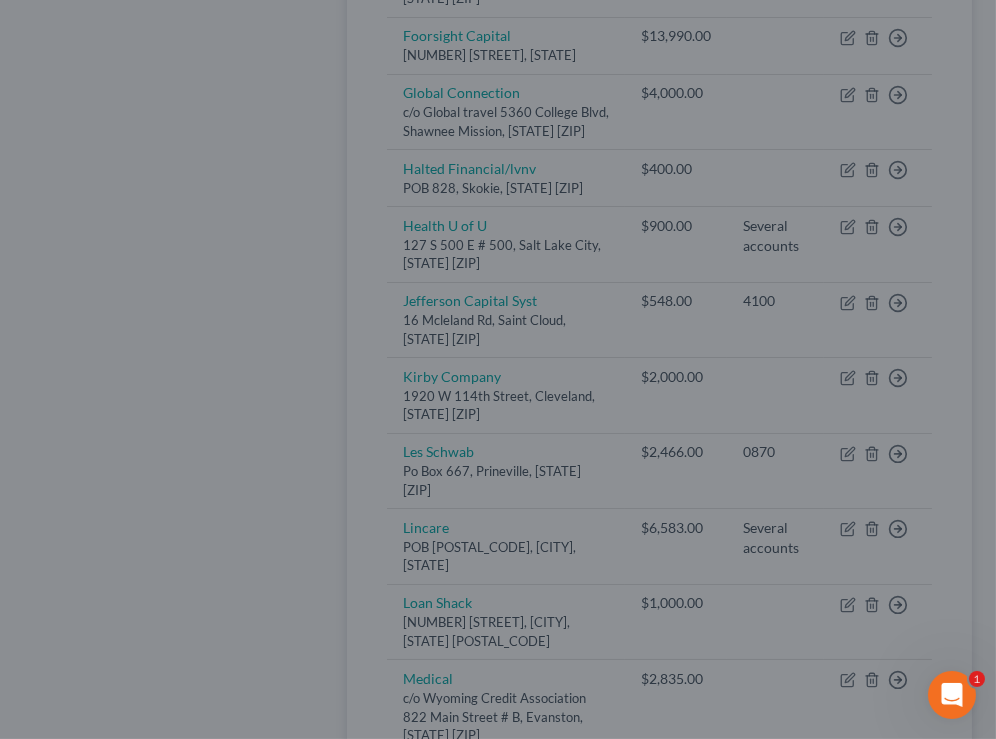 type on "0" 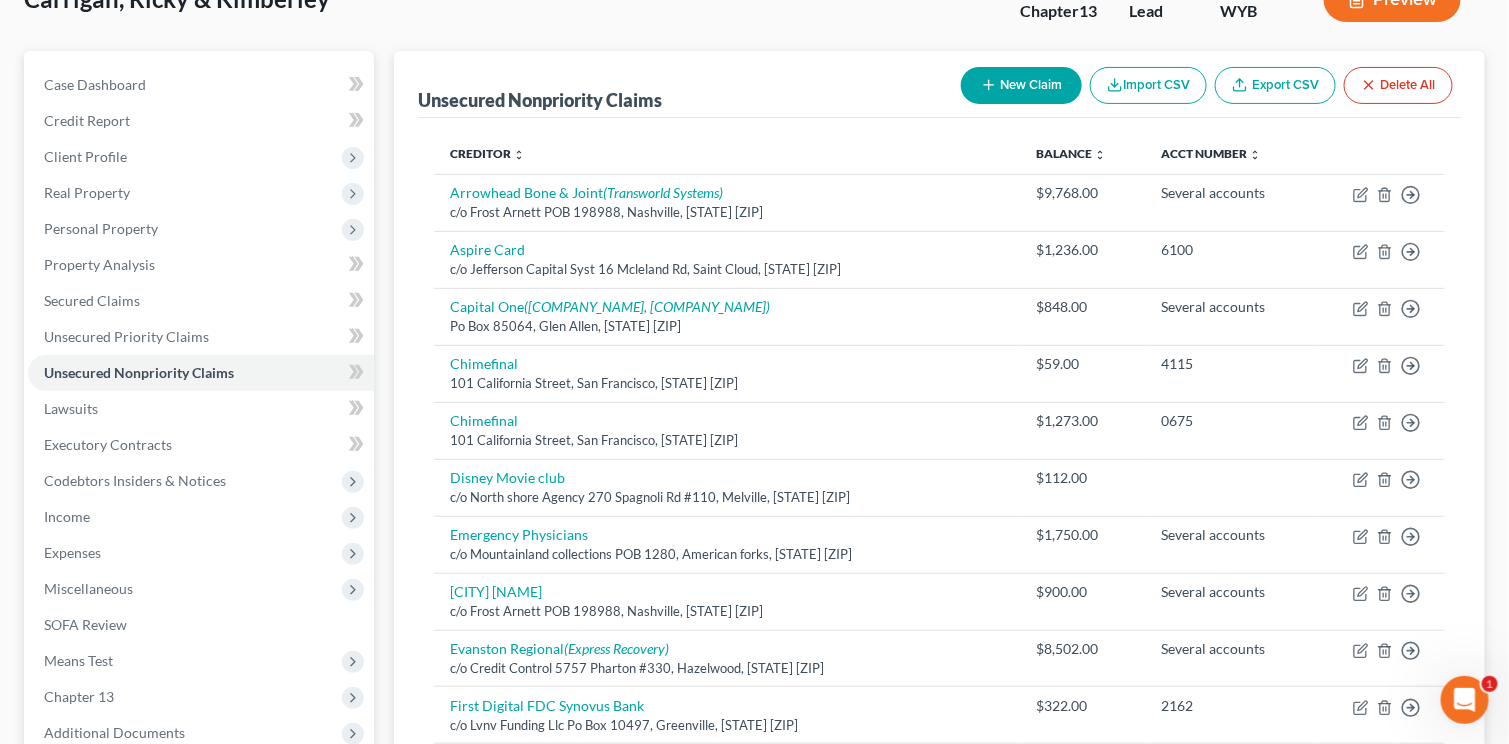 scroll, scrollTop: 0, scrollLeft: 0, axis: both 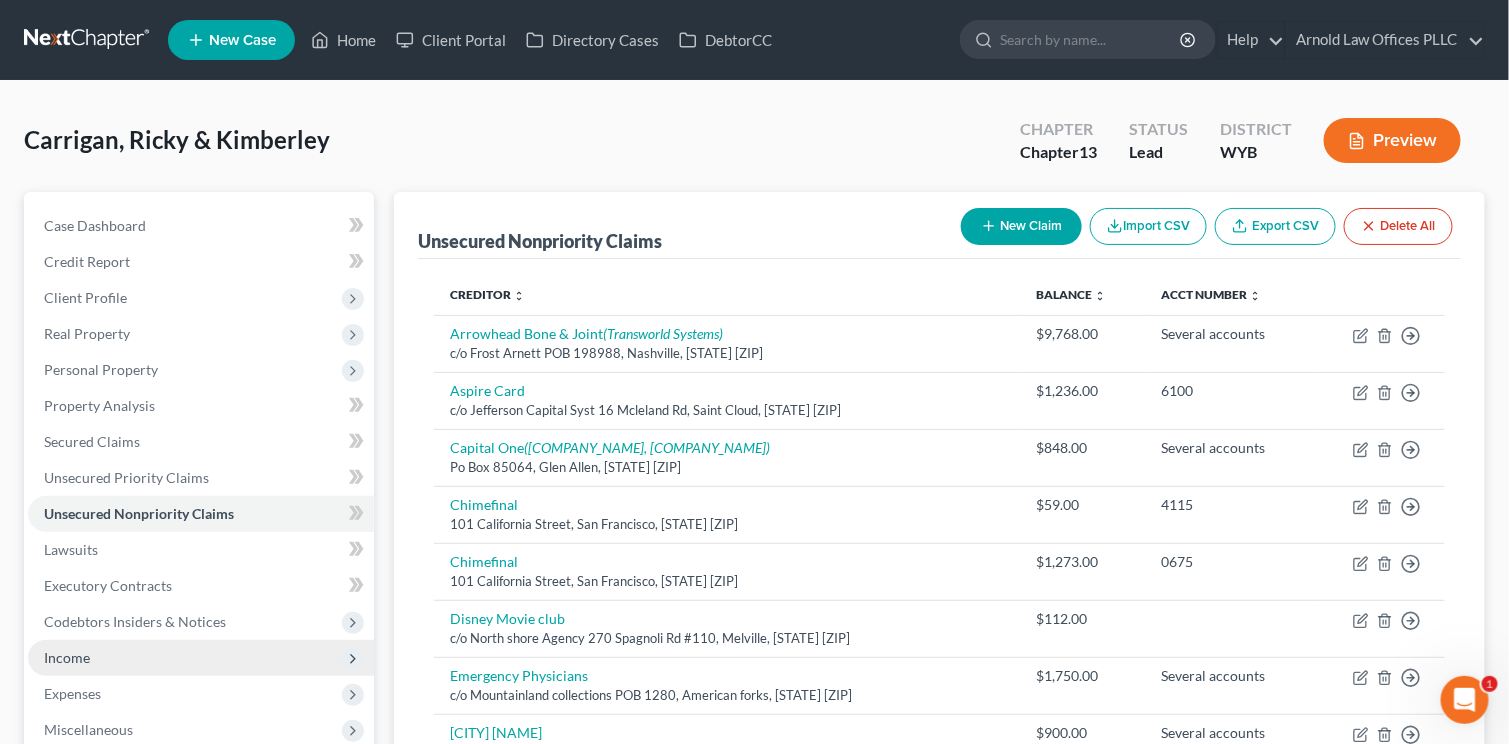 click on "Income" at bounding box center [201, 658] 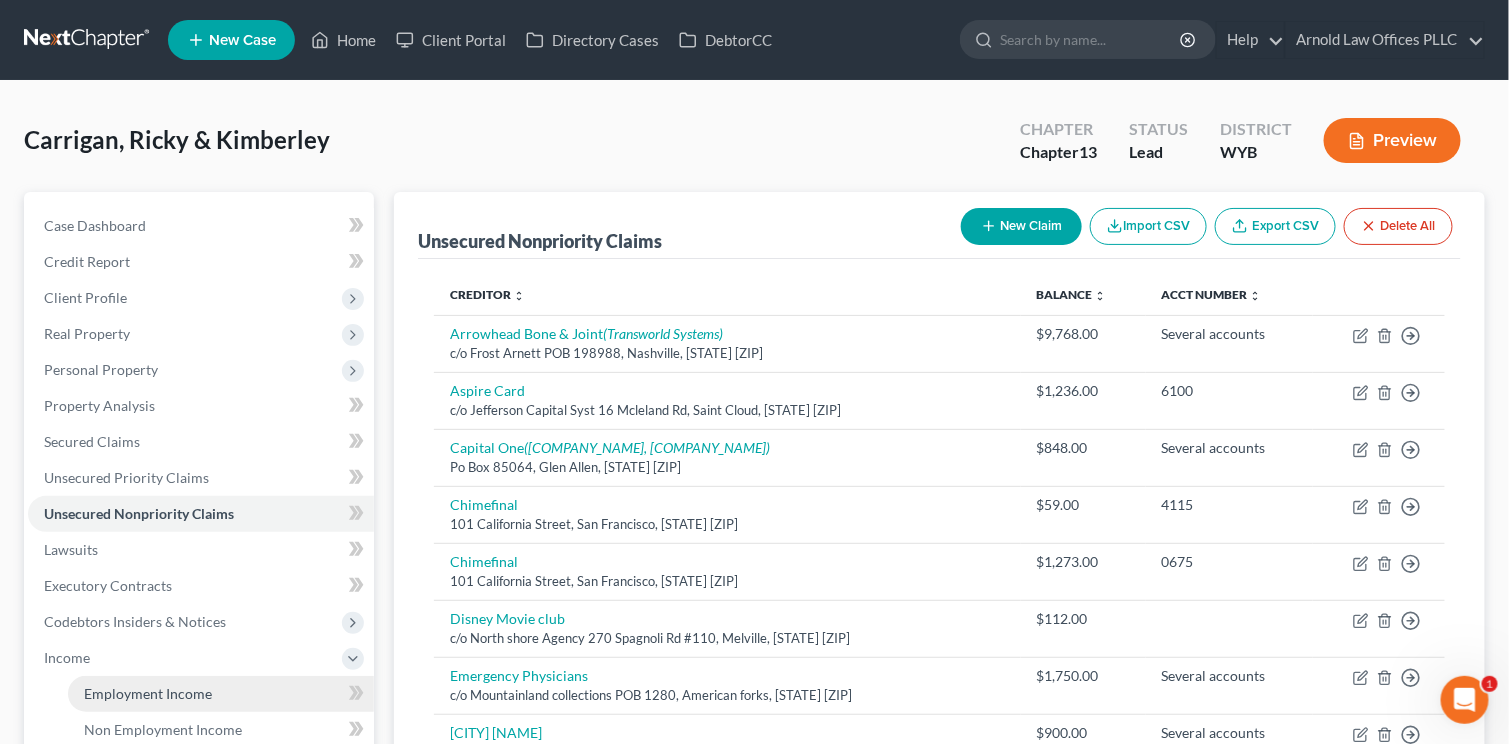 click on "Employment Income" at bounding box center (148, 693) 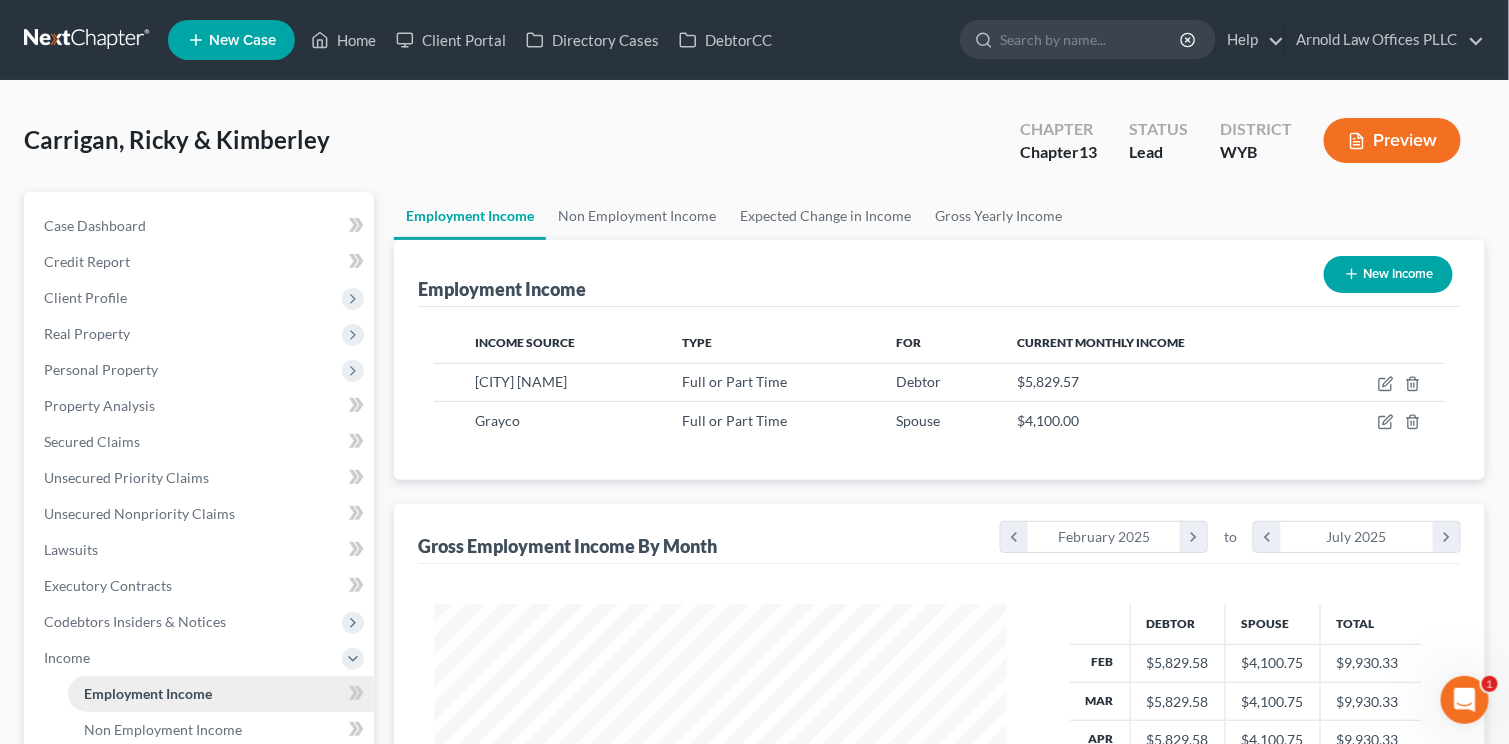 scroll, scrollTop: 999642, scrollLeft: 999386, axis: both 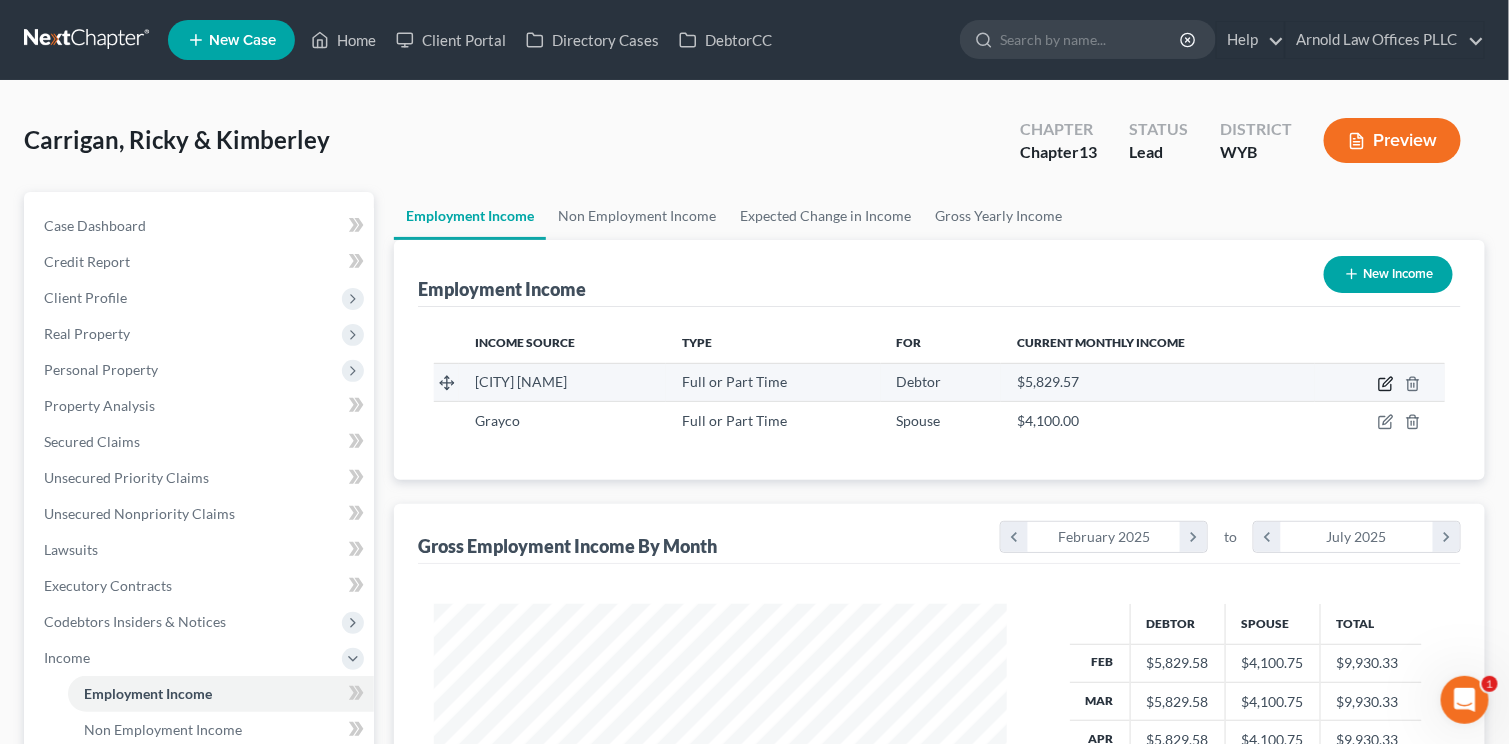 click 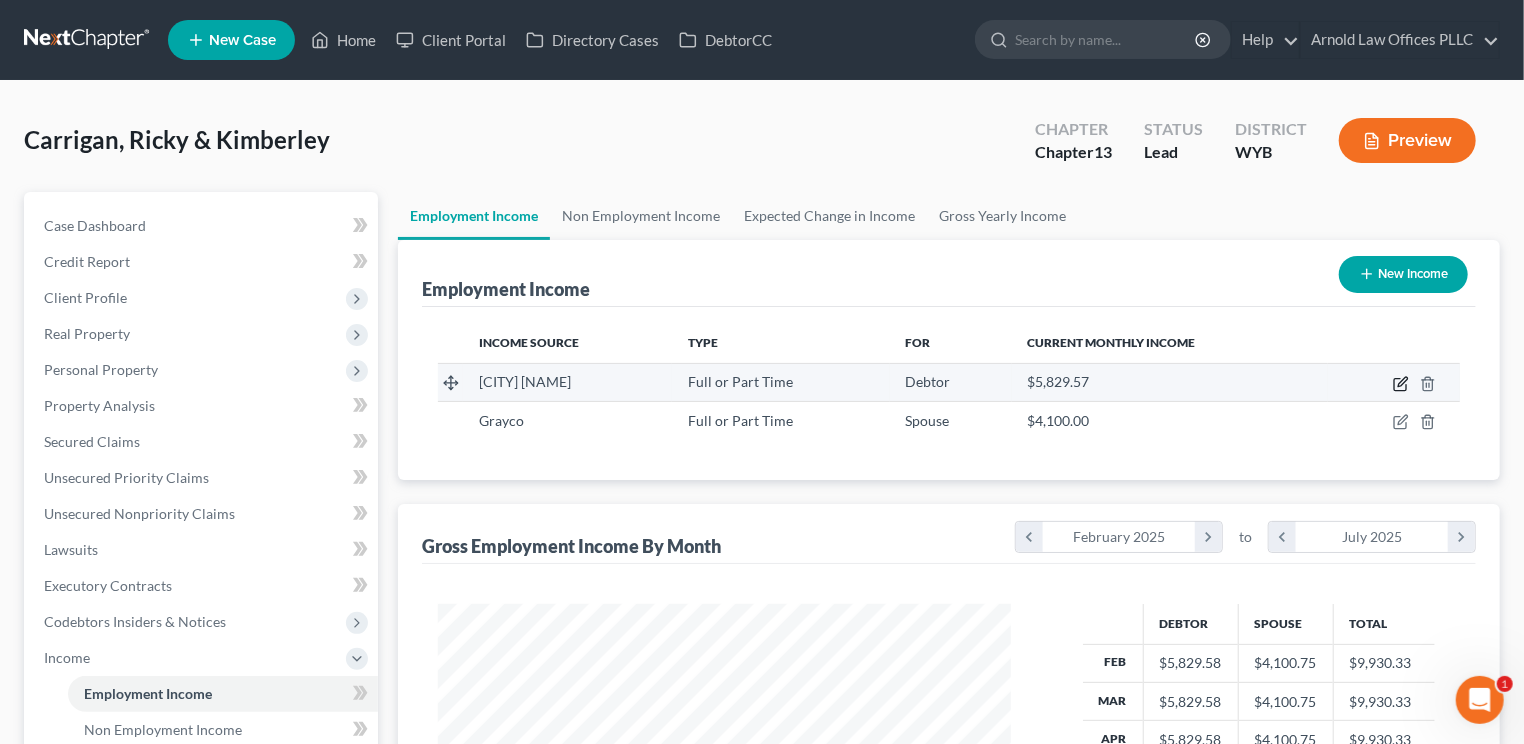 select on "0" 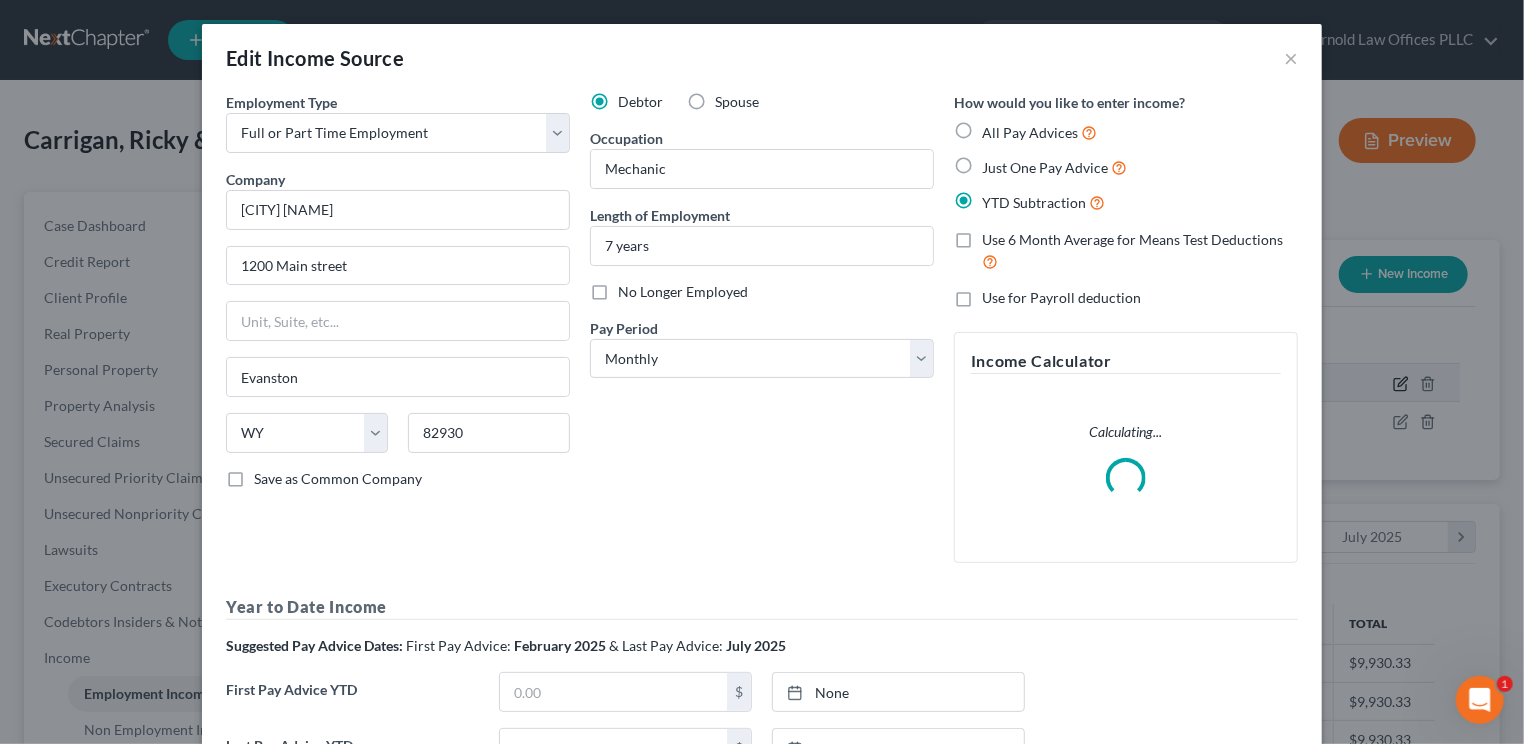 scroll, scrollTop: 999642, scrollLeft: 999380, axis: both 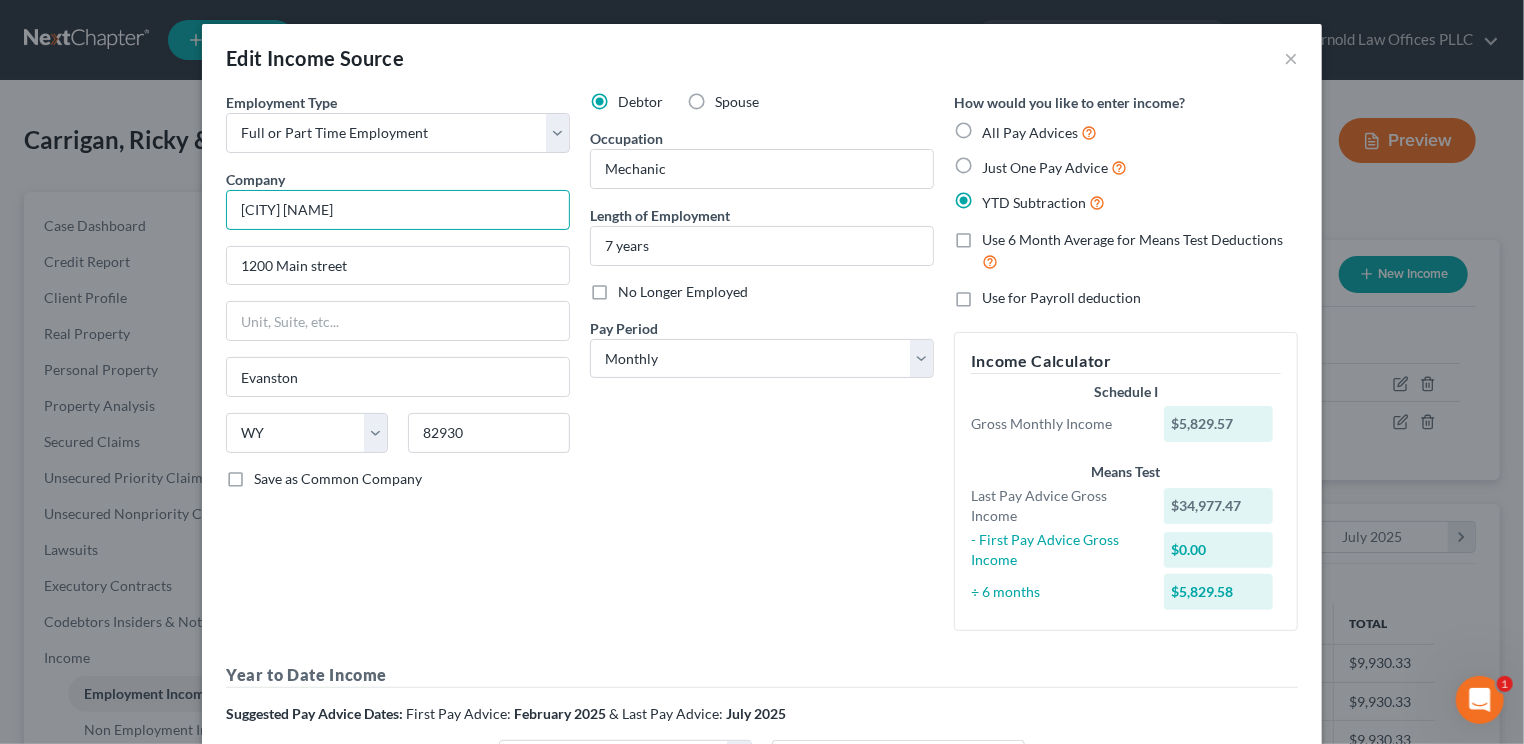 click on "[CITY] [NAME]" at bounding box center (398, 210) 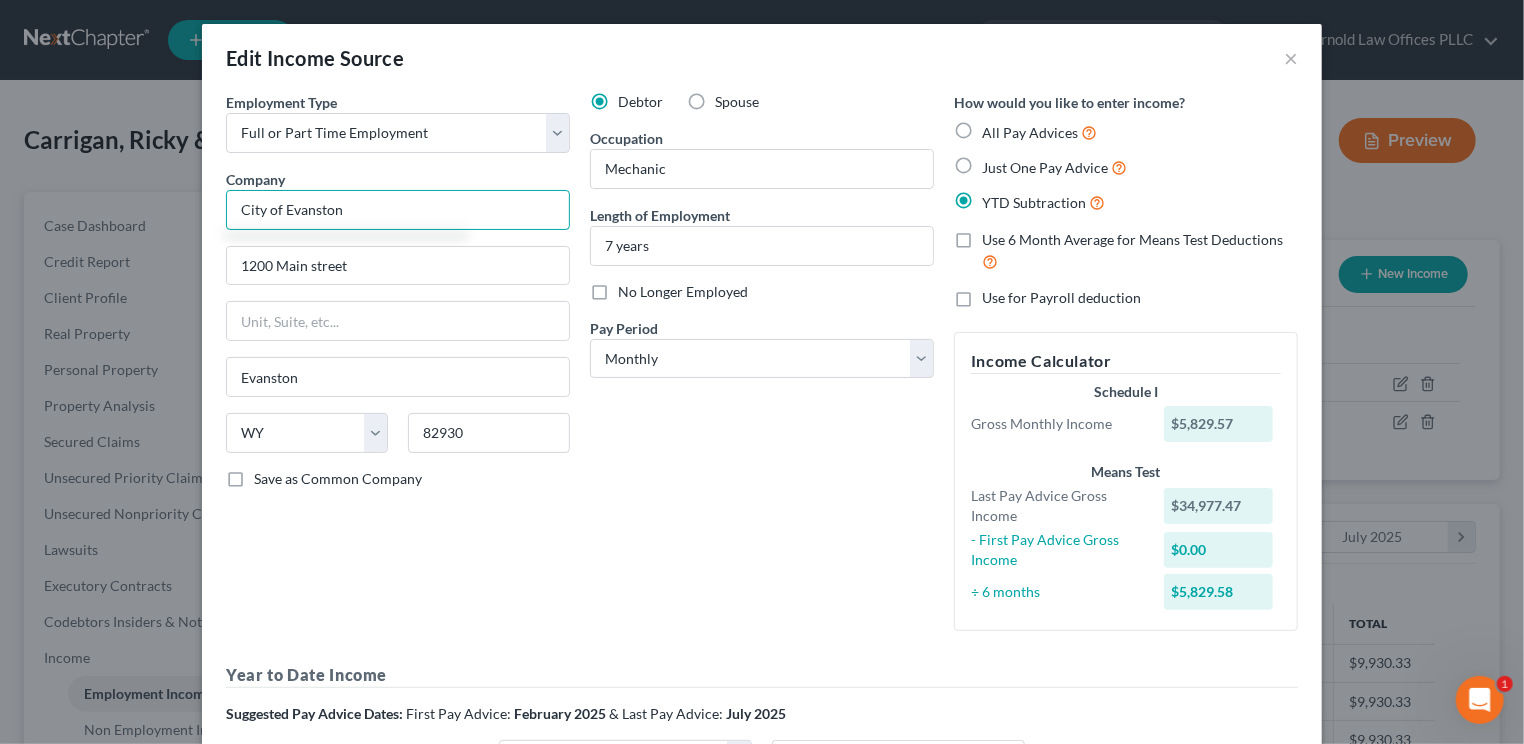type on "City of Evanston" 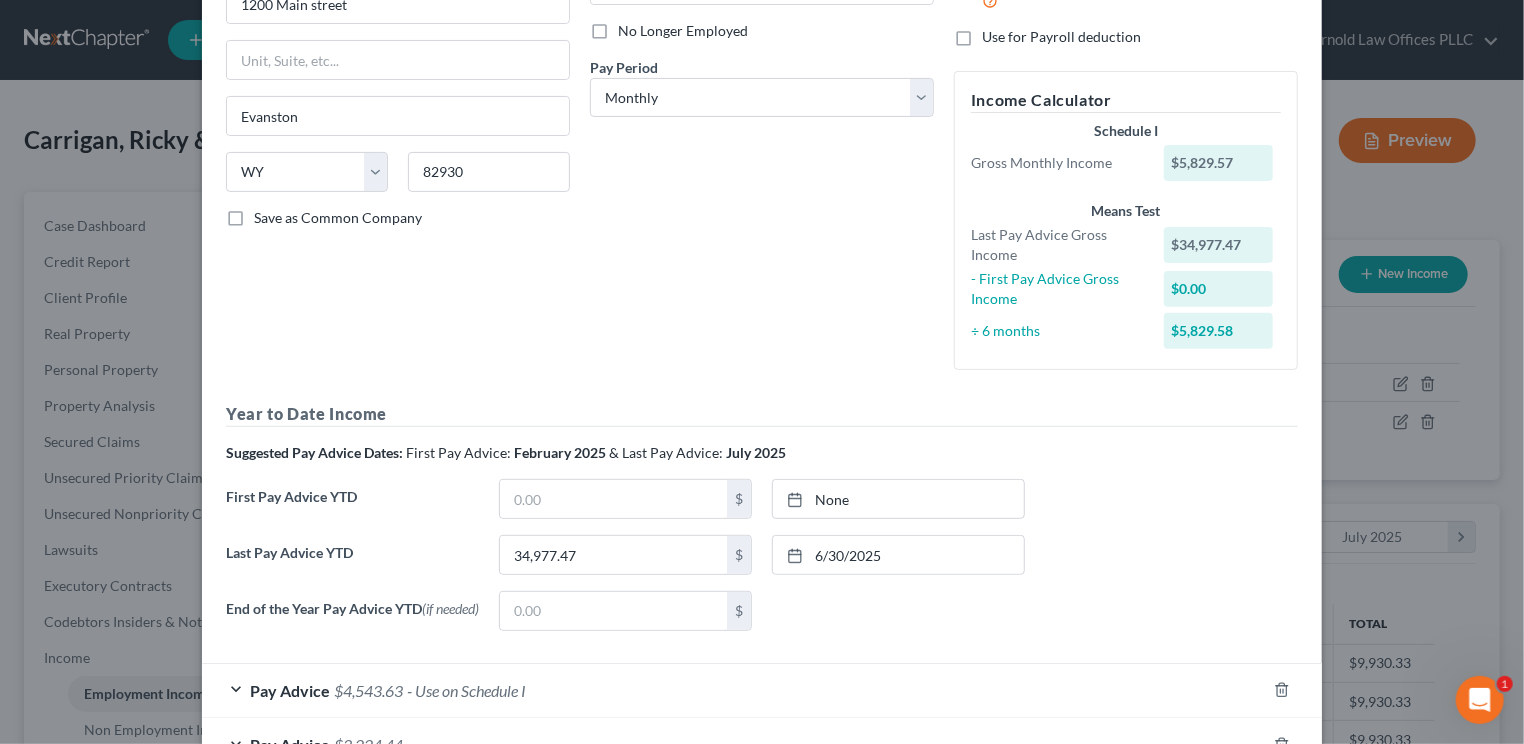scroll, scrollTop: 279, scrollLeft: 0, axis: vertical 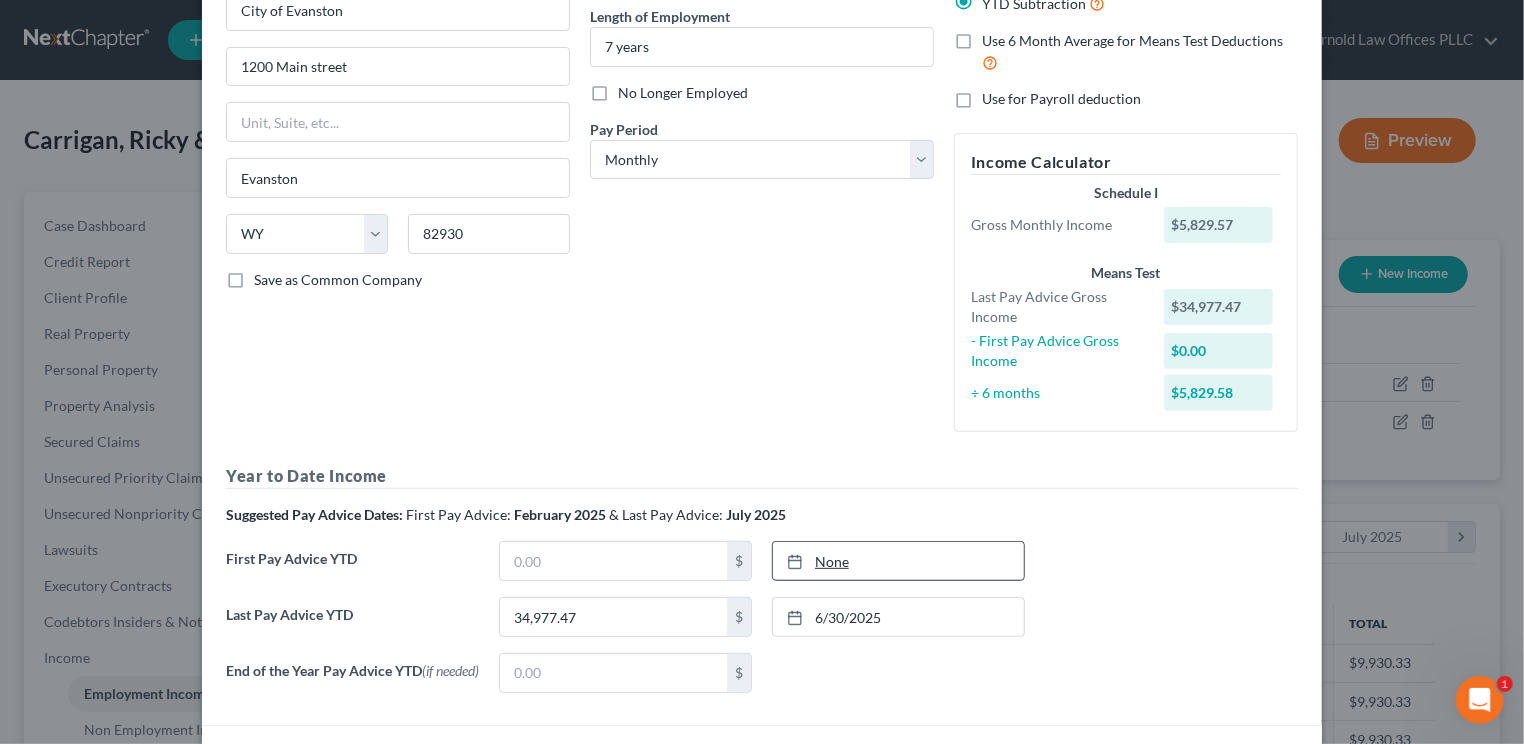 type on "8/6/2025" 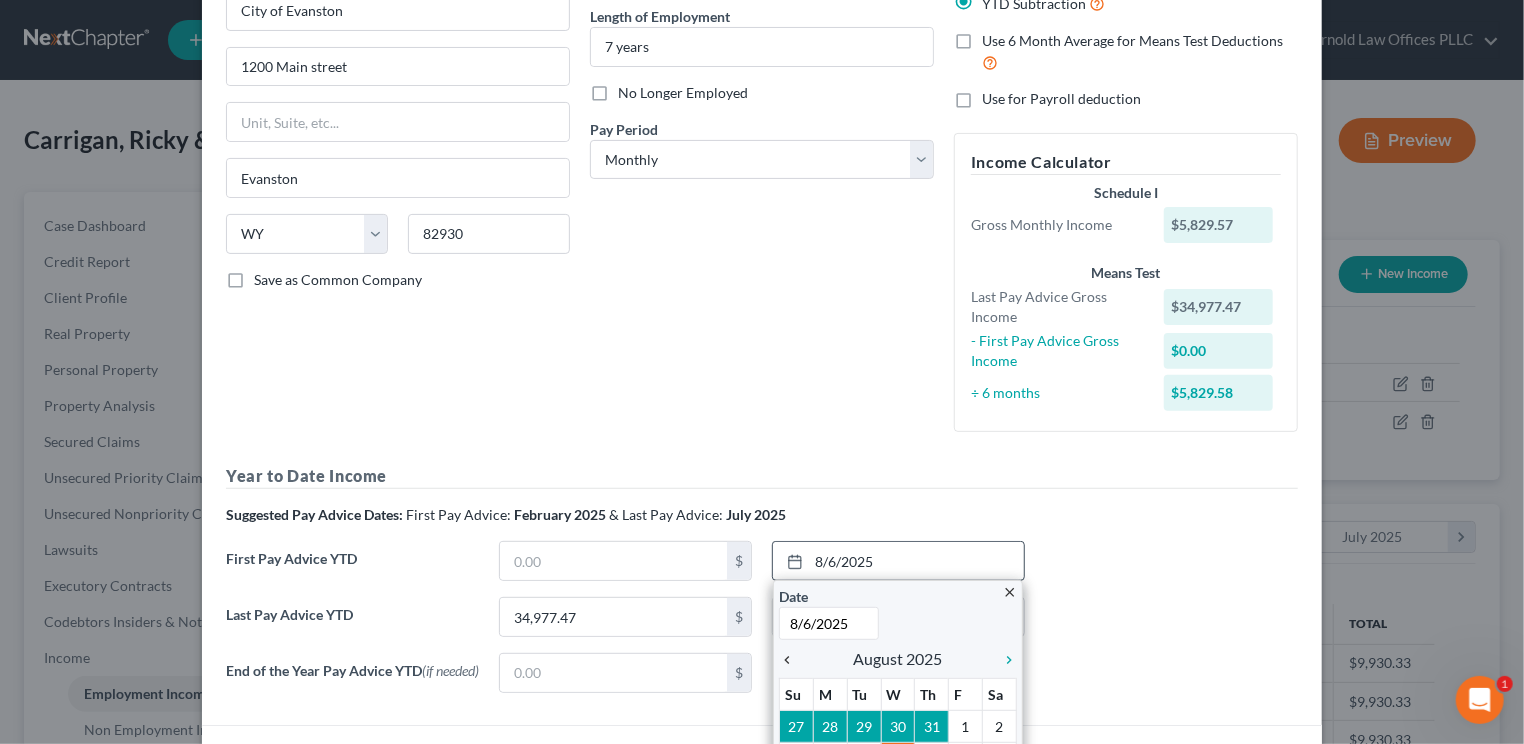 click on "chevron_left" at bounding box center [792, 660] 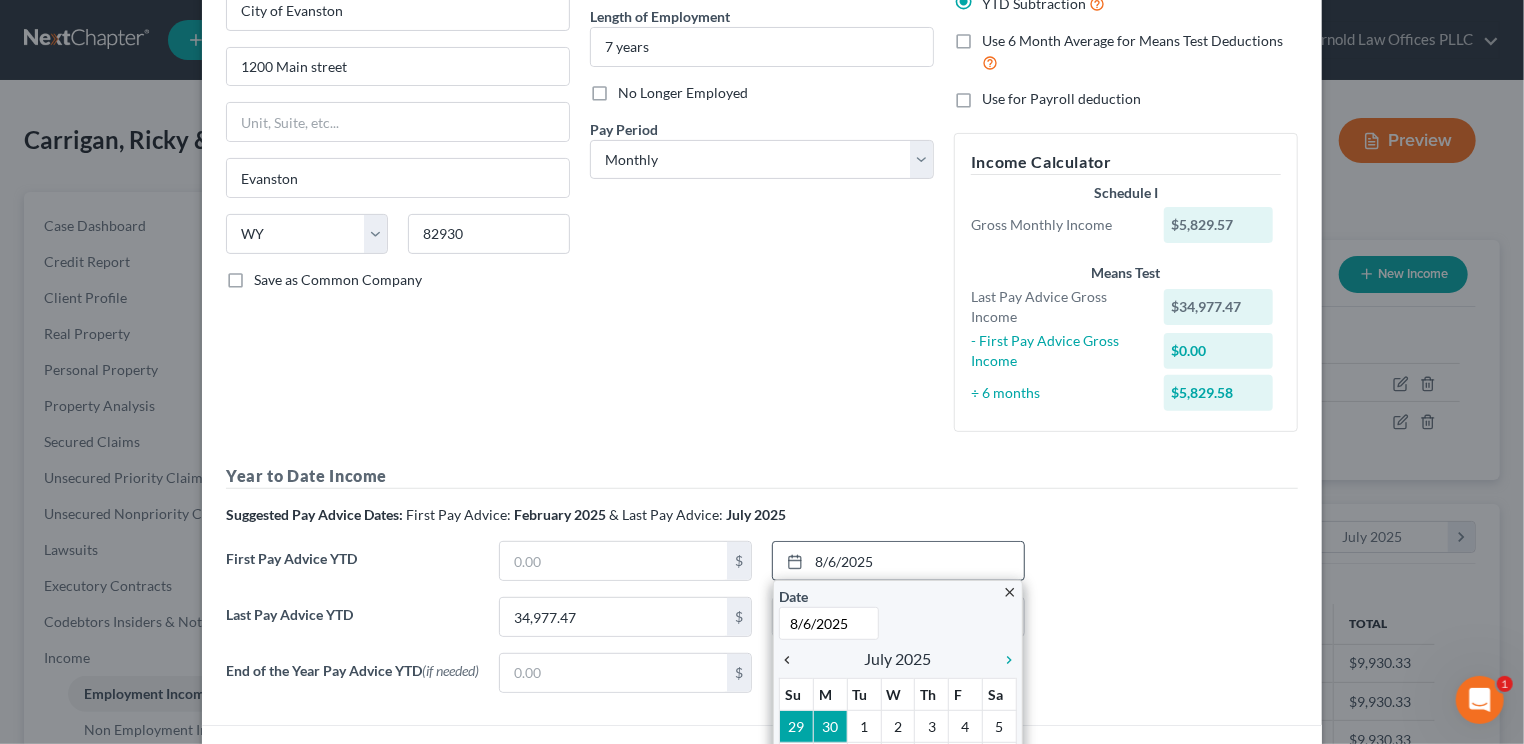 click on "chevron_left" at bounding box center (792, 660) 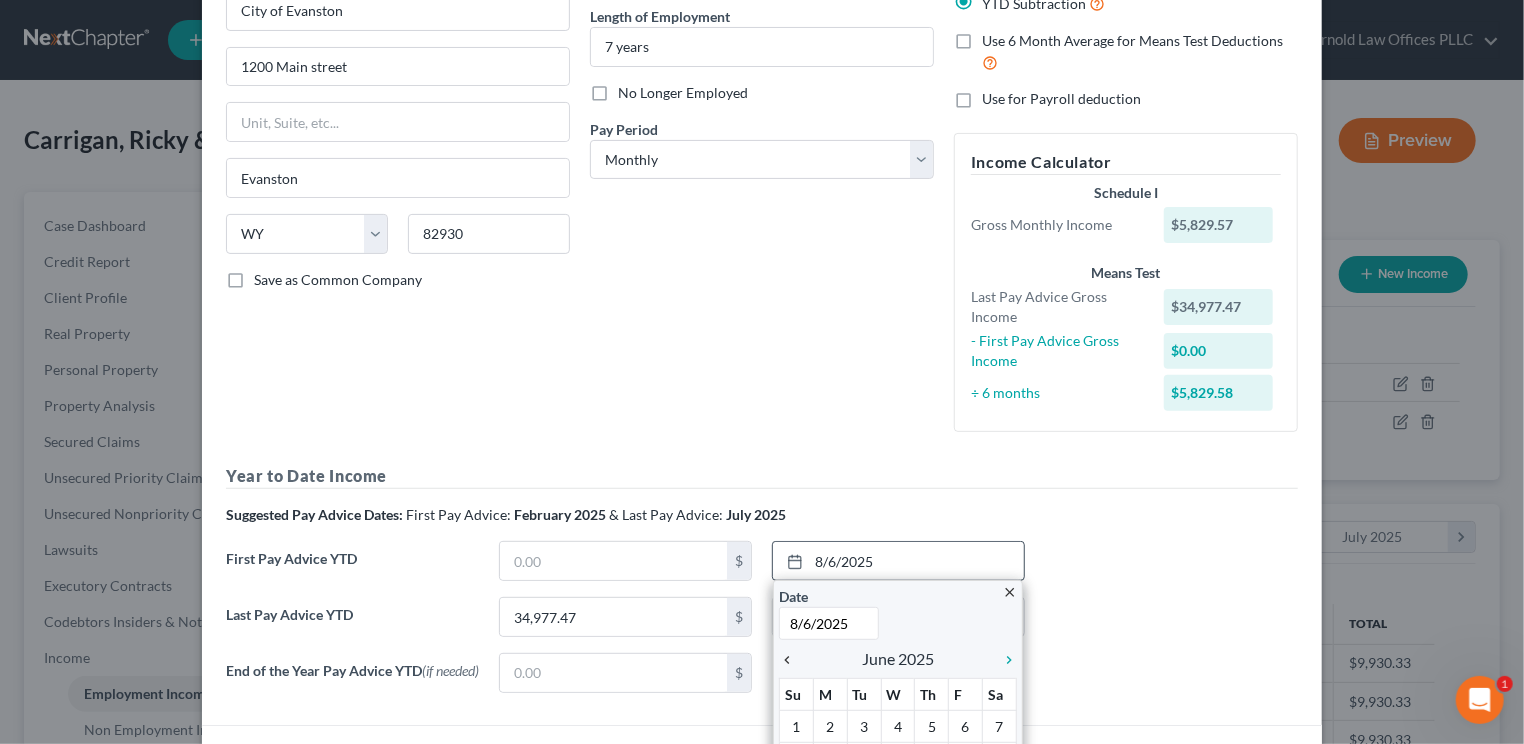 click on "chevron_left" at bounding box center (792, 660) 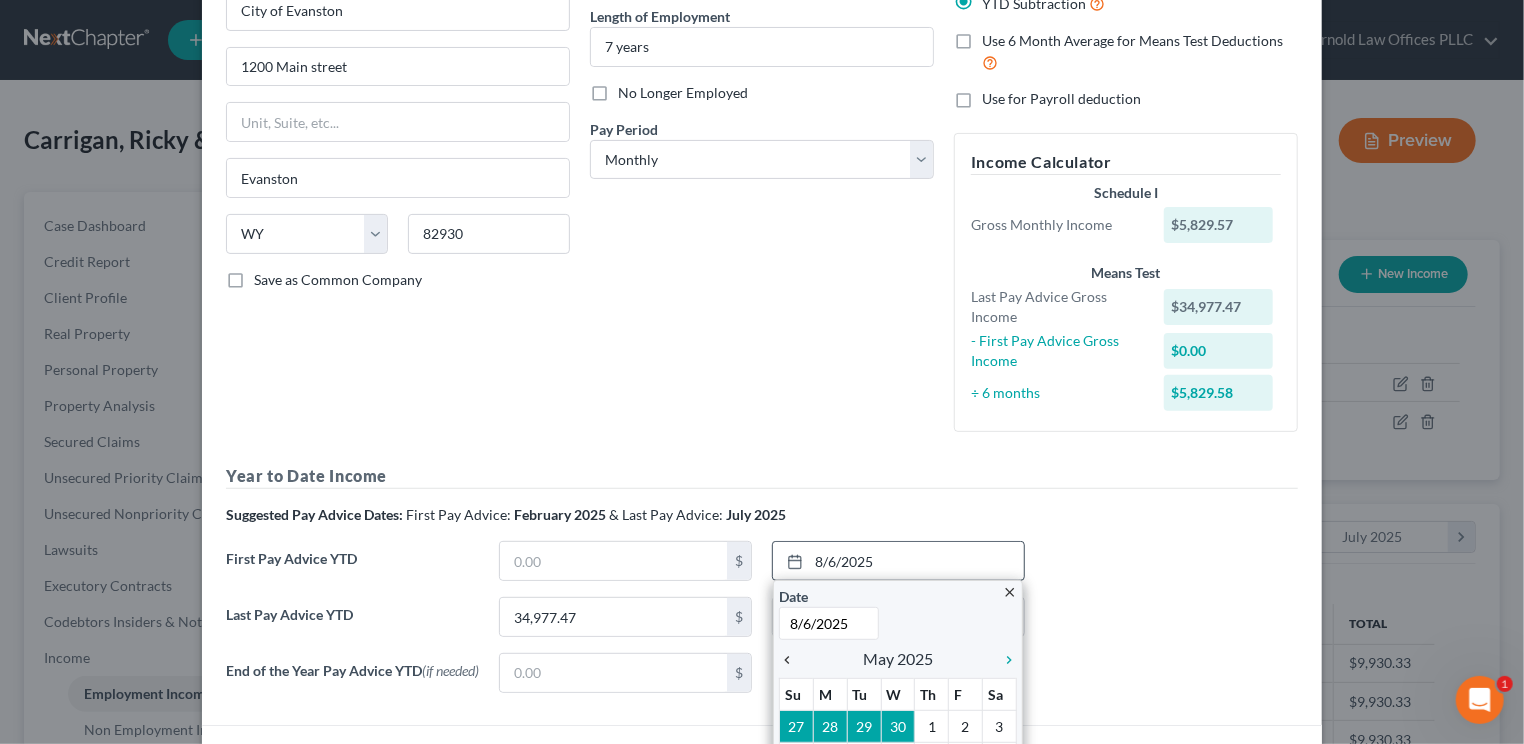 click on "chevron_left" at bounding box center [792, 660] 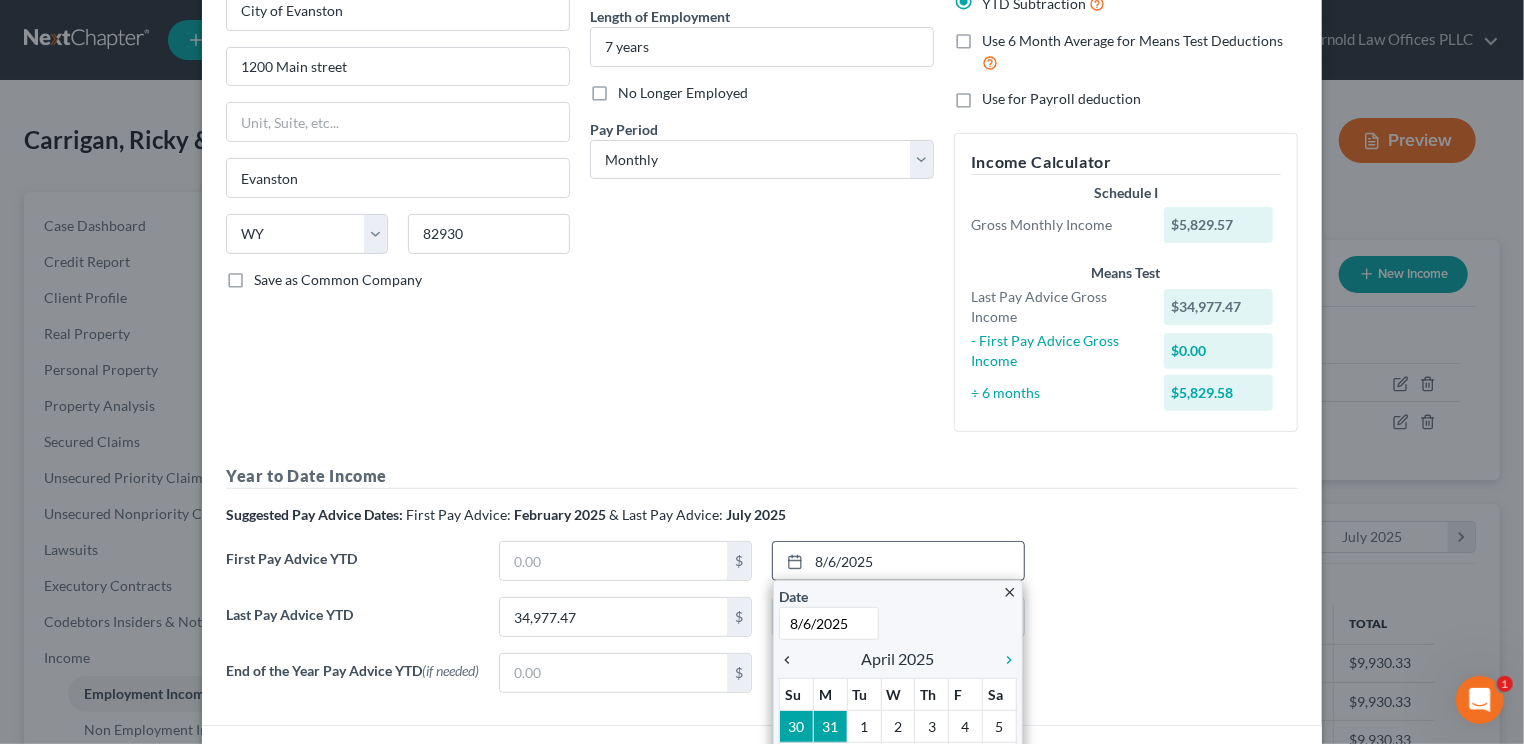 click on "chevron_left" at bounding box center (792, 660) 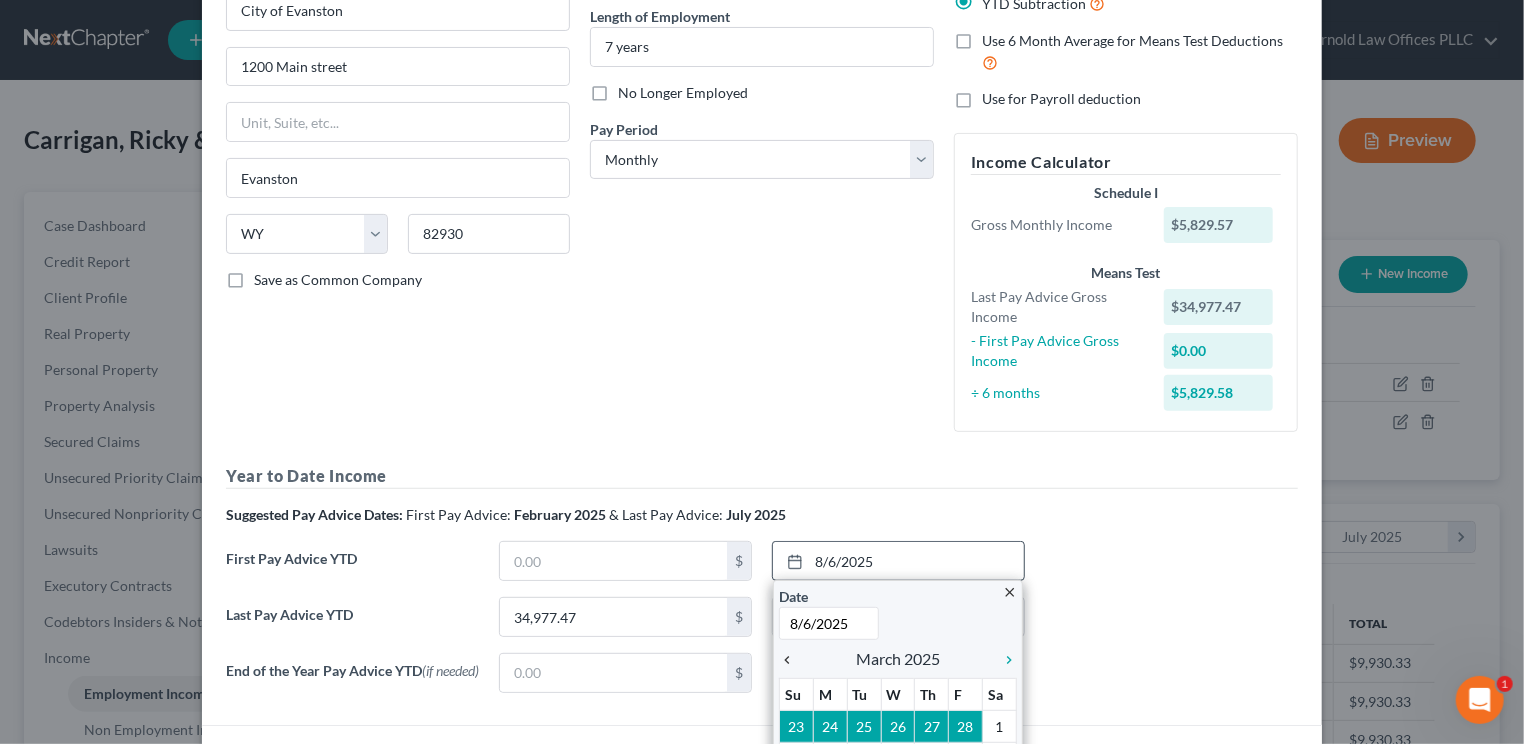 click on "chevron_left" at bounding box center (792, 660) 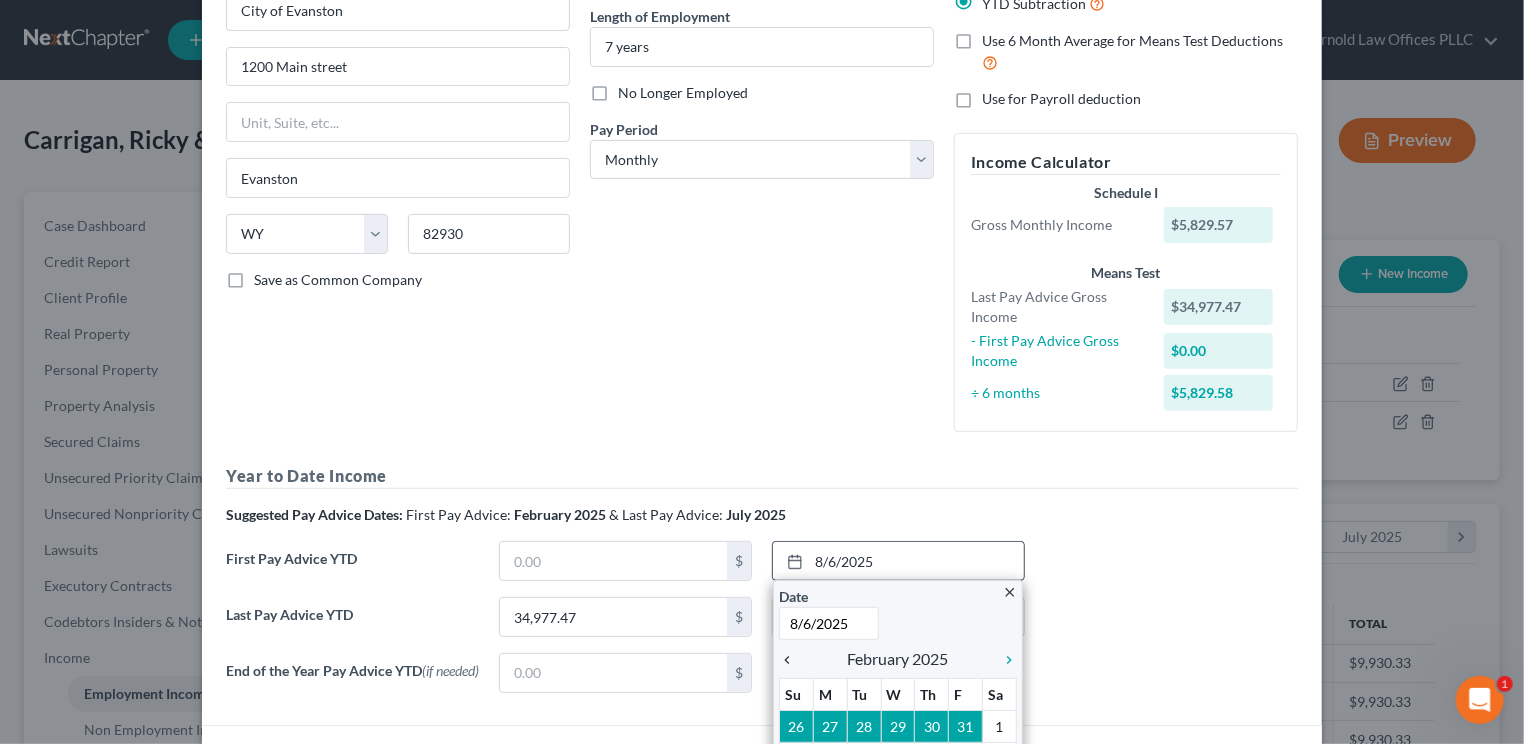 click on "chevron_left" at bounding box center [792, 660] 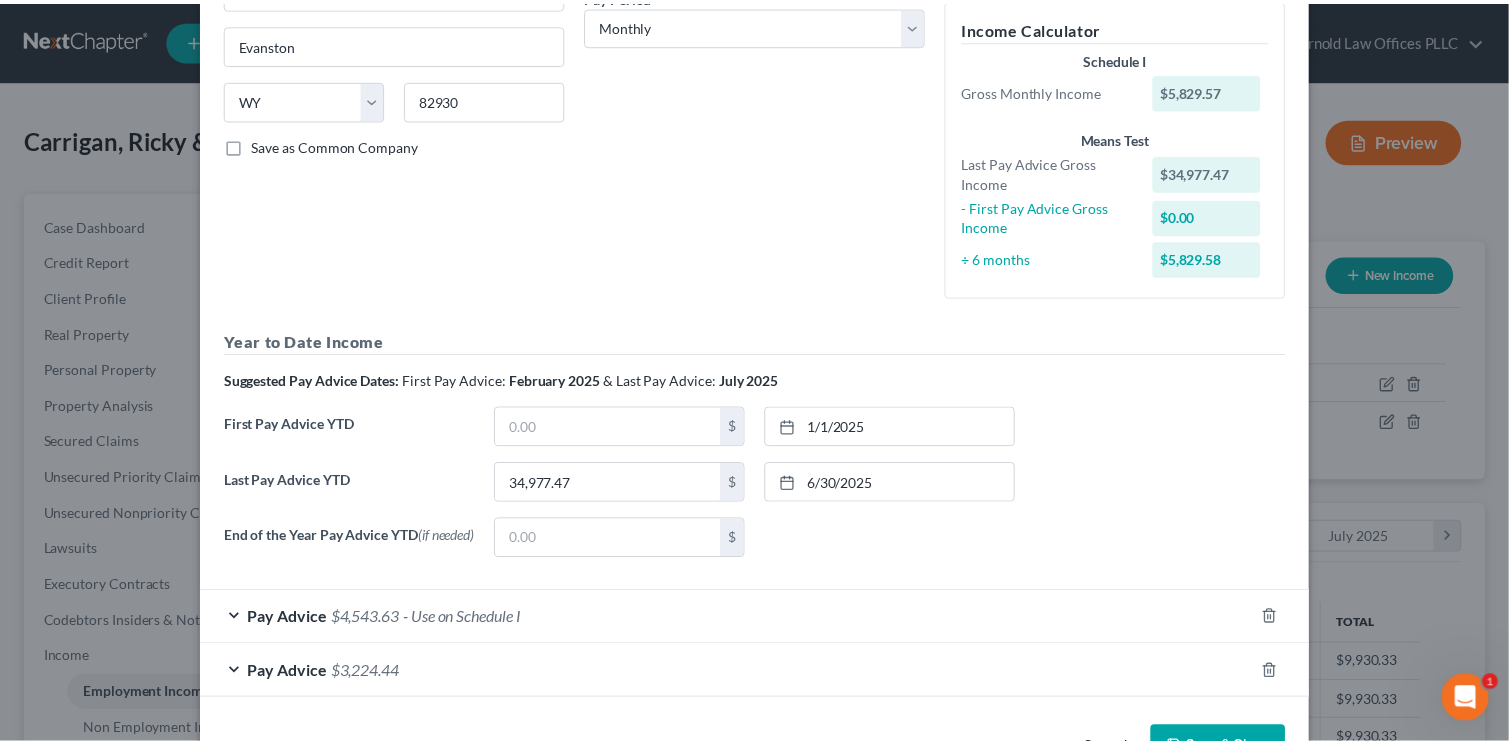 scroll, scrollTop: 401, scrollLeft: 0, axis: vertical 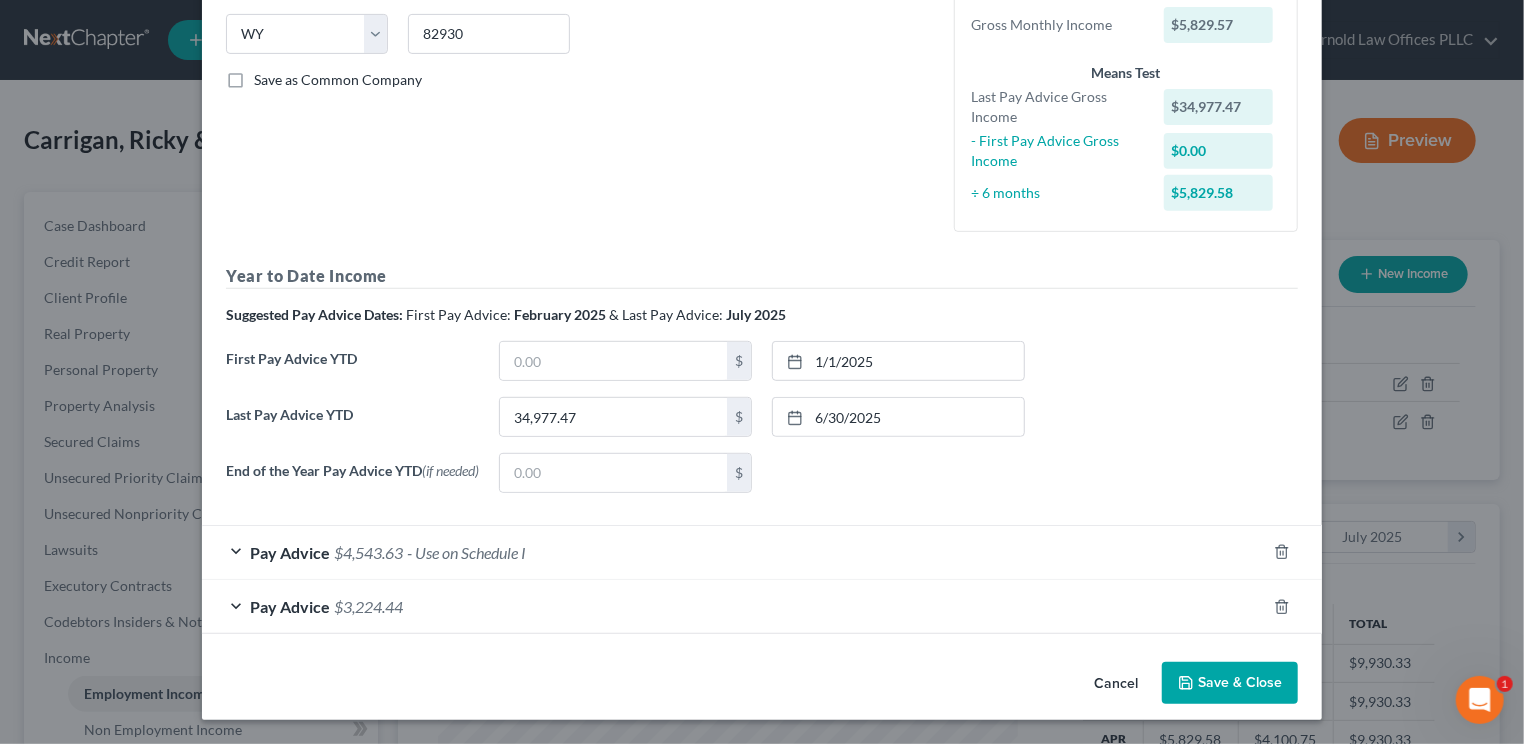 click on "Save & Close" at bounding box center (1230, 683) 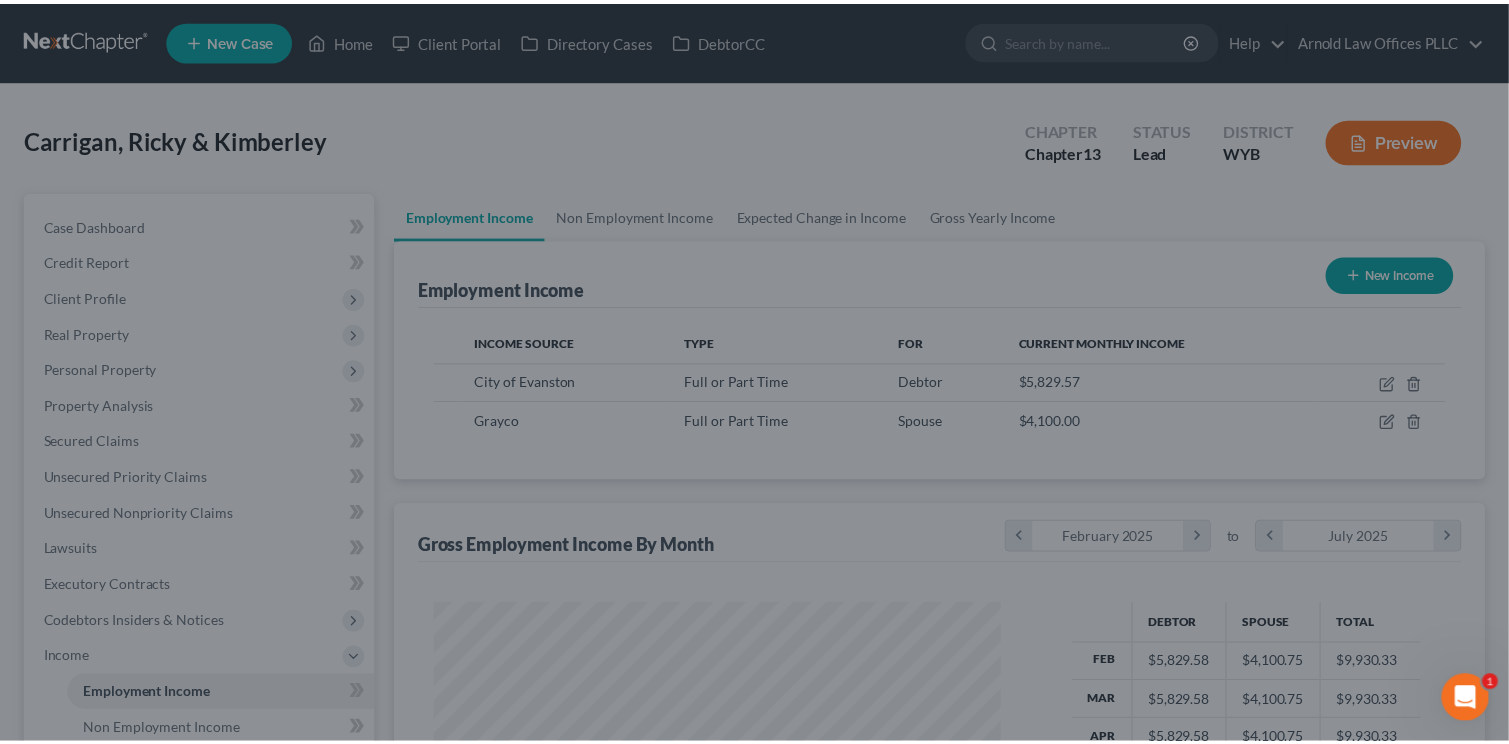 scroll, scrollTop: 356, scrollLeft: 612, axis: both 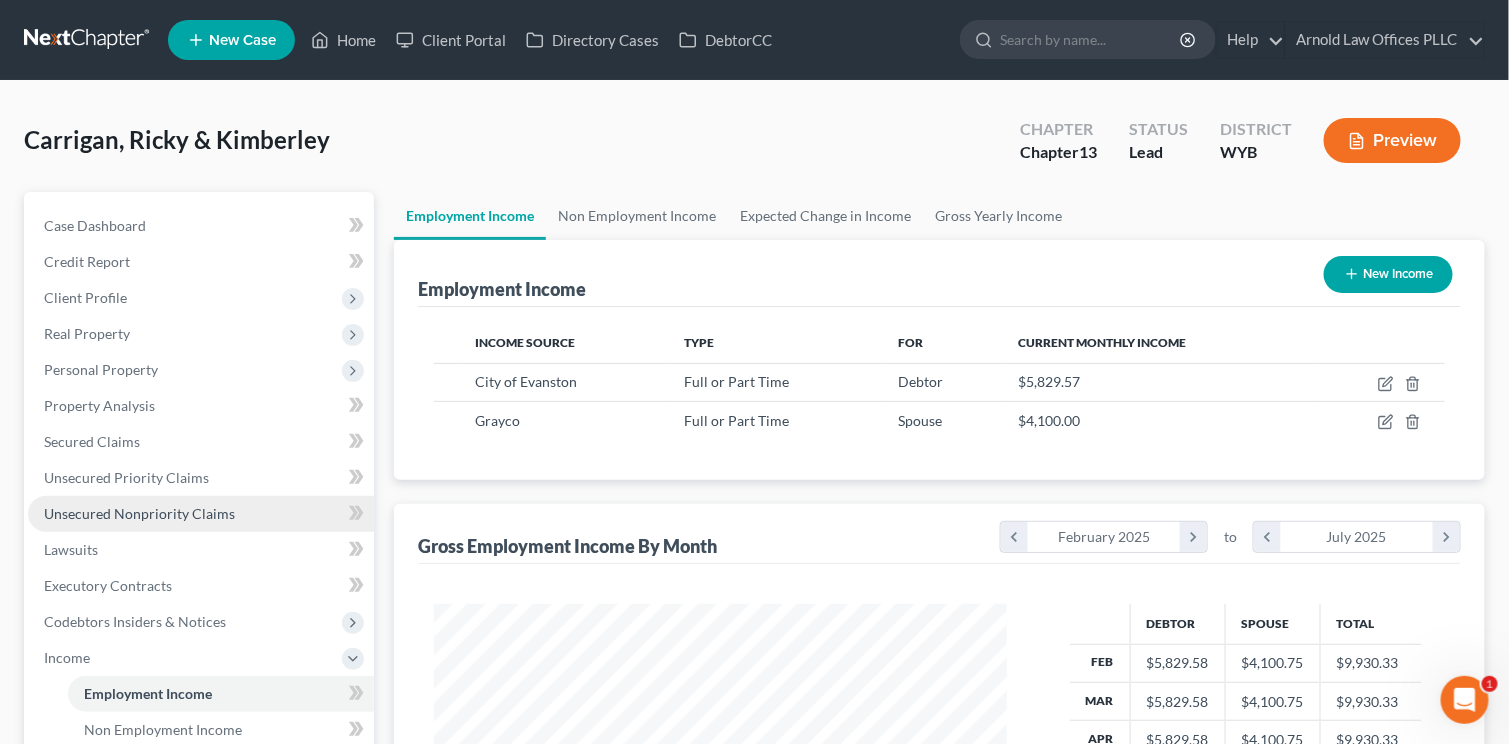 click on "Unsecured Nonpriority Claims" at bounding box center (201, 514) 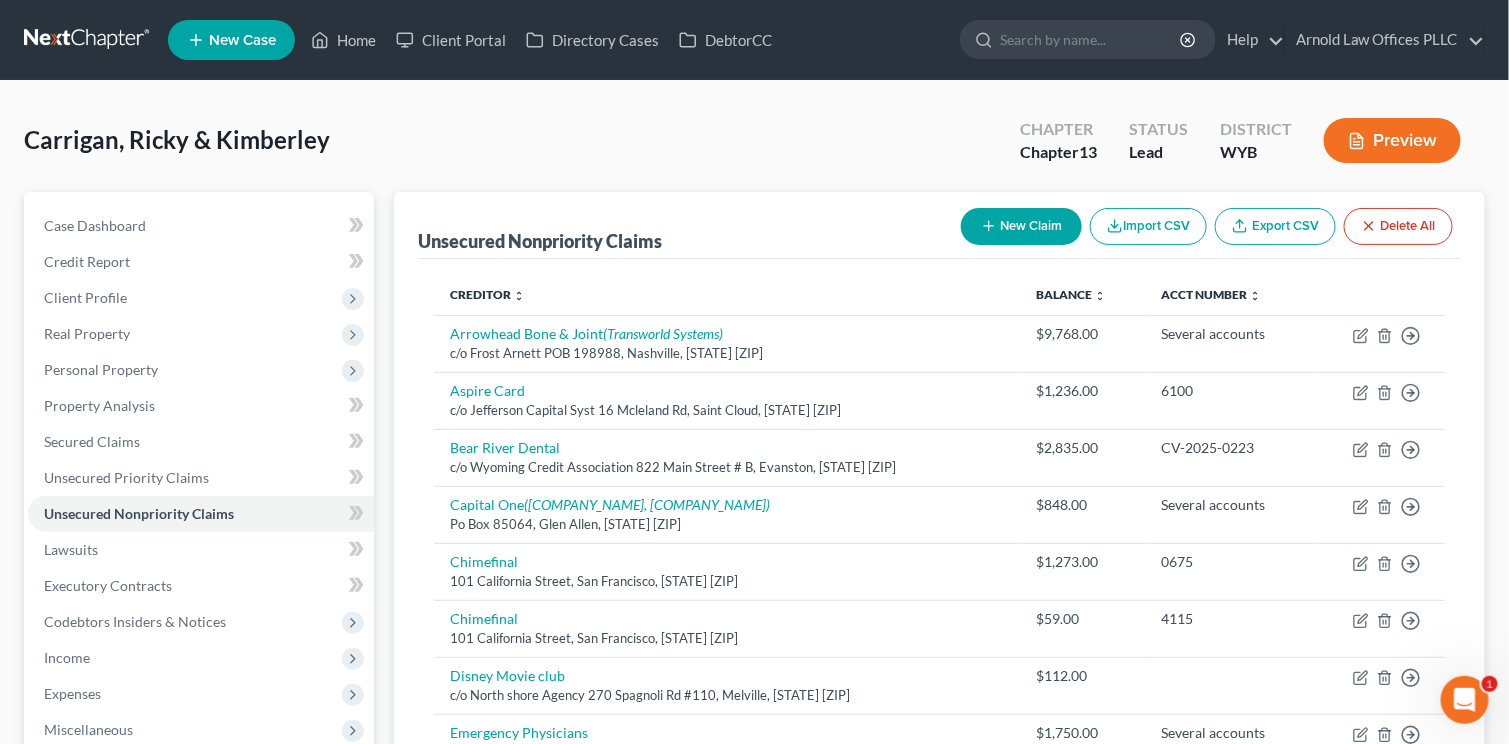 click on "Preview" at bounding box center (1392, 140) 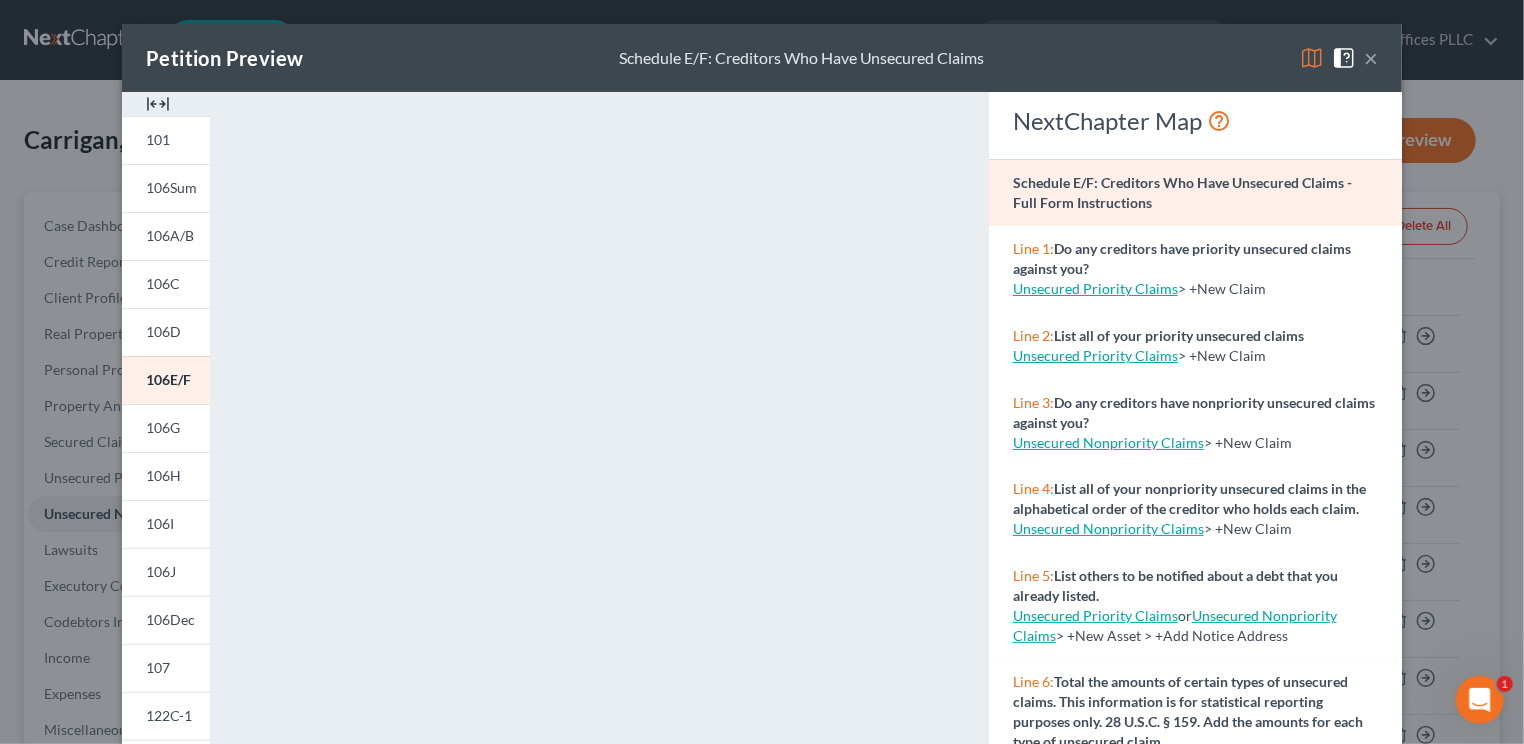 click at bounding box center [158, 104] 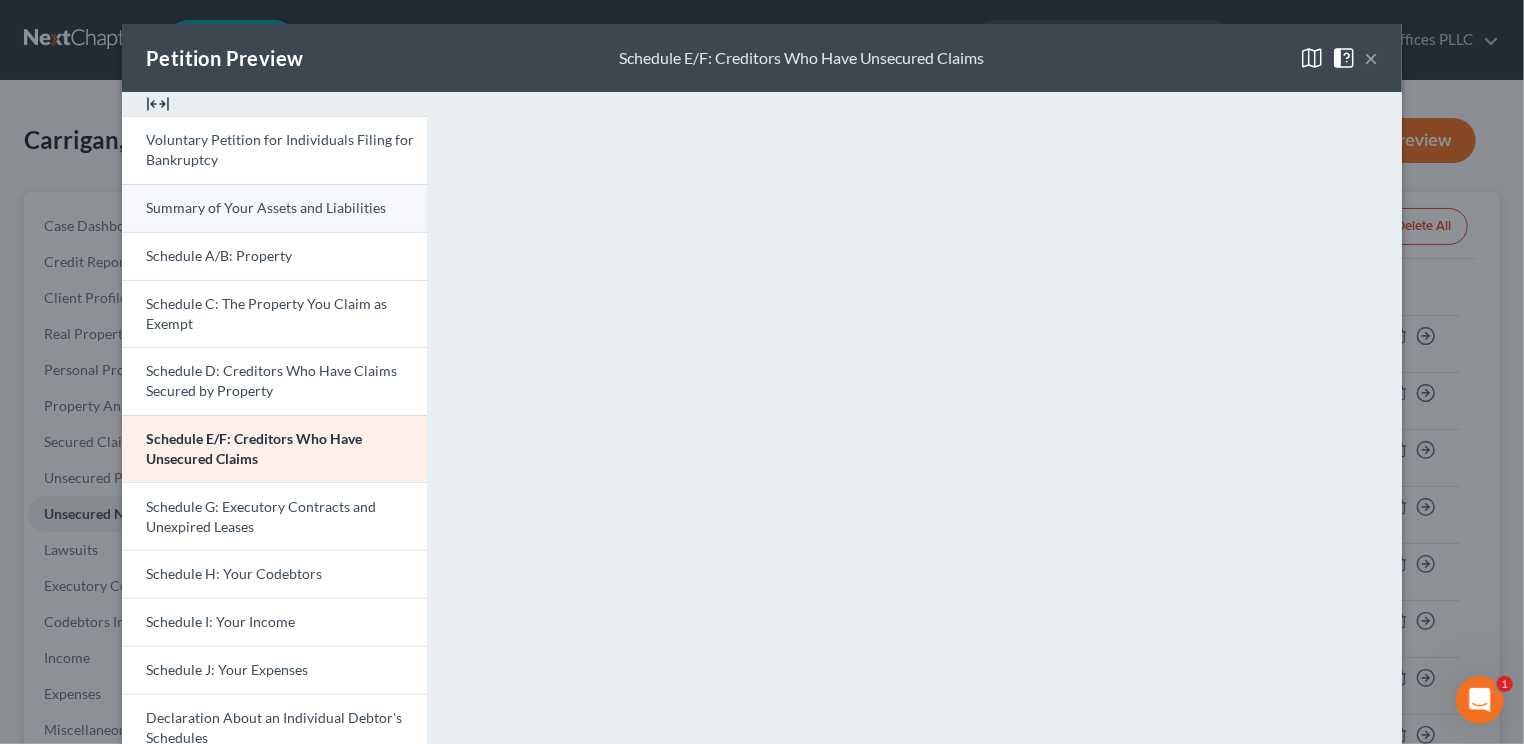 click on "Summary of Your Assets and Liabilities" at bounding box center (266, 207) 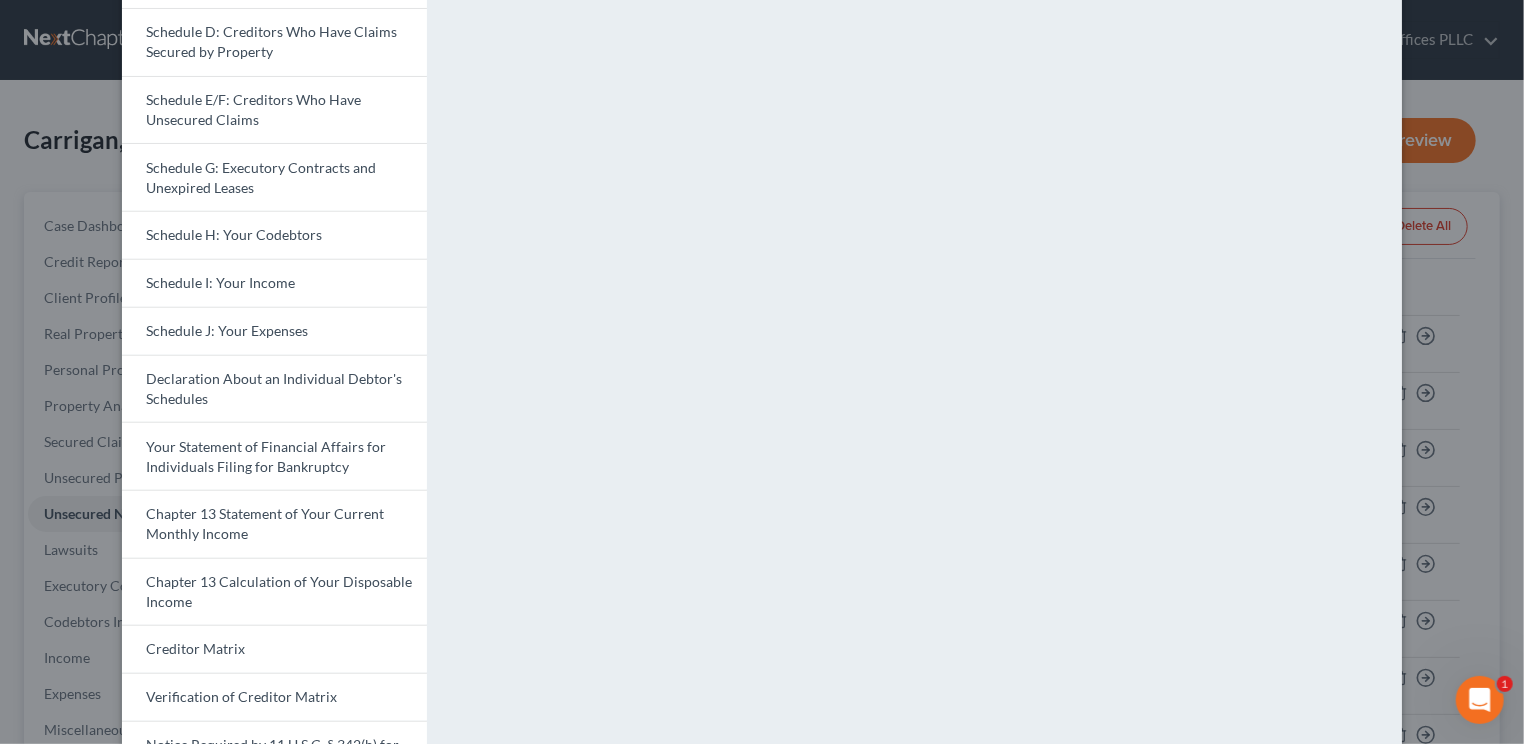 scroll, scrollTop: 344, scrollLeft: 0, axis: vertical 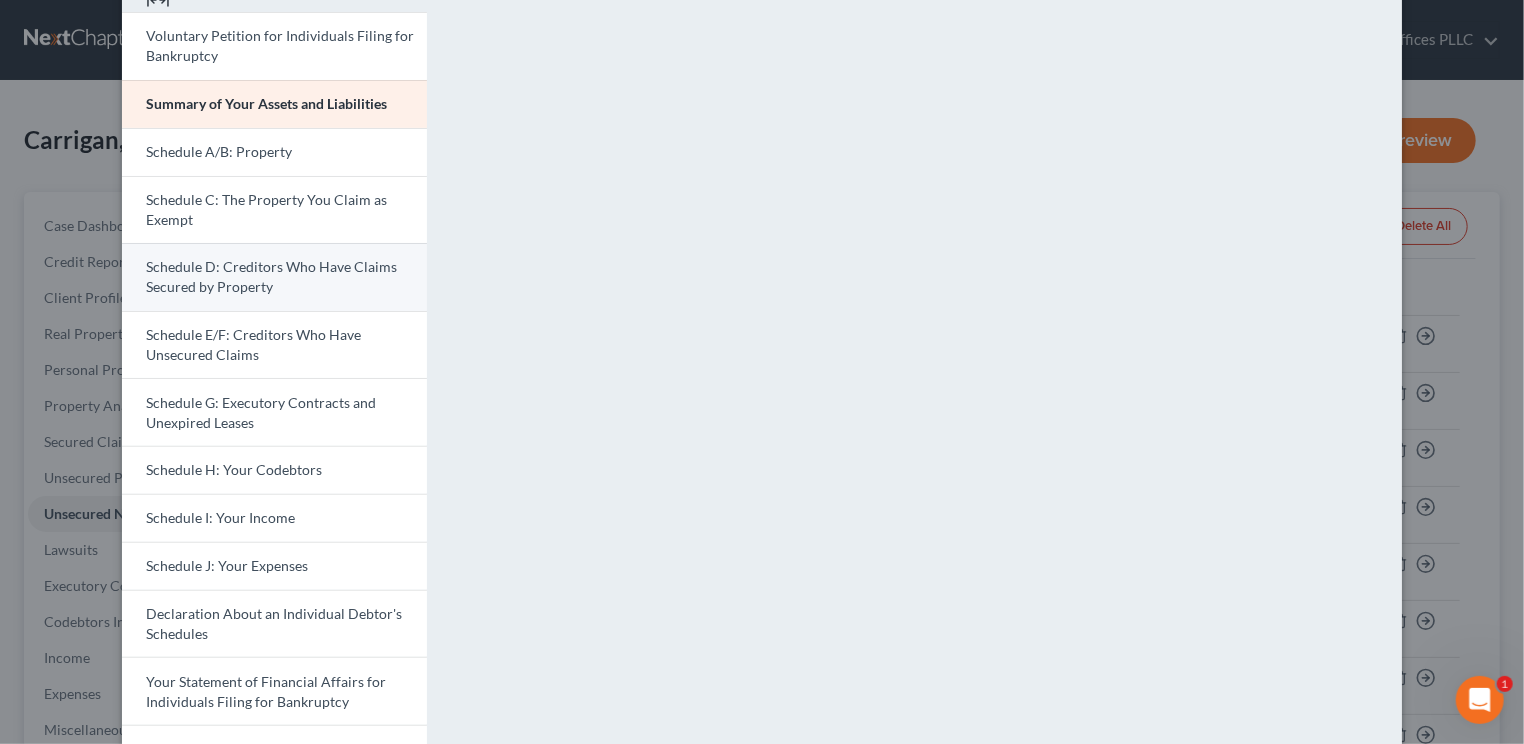 click on "Schedule D: Creditors Who Have Claims Secured by Property" at bounding box center (274, 277) 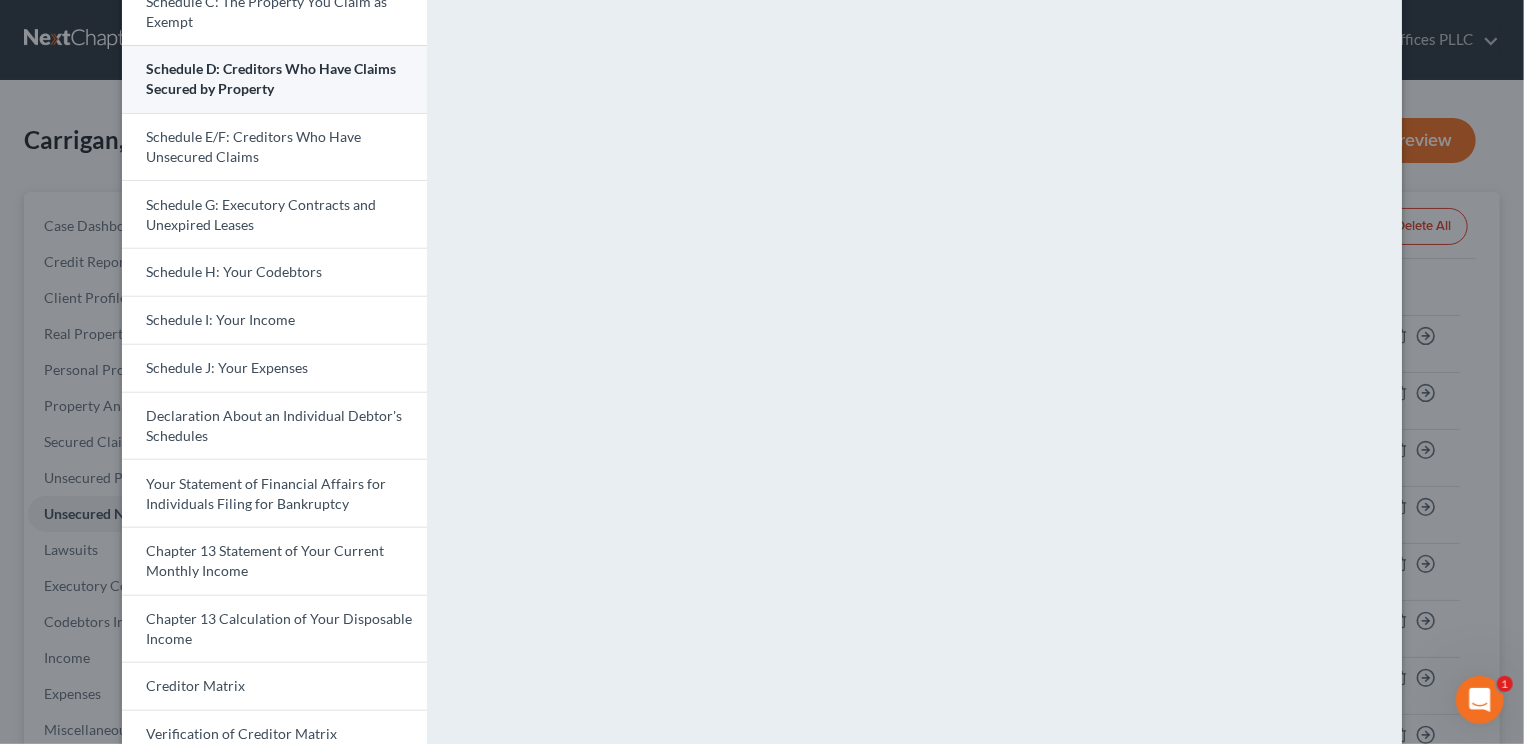 scroll, scrollTop: 304, scrollLeft: 0, axis: vertical 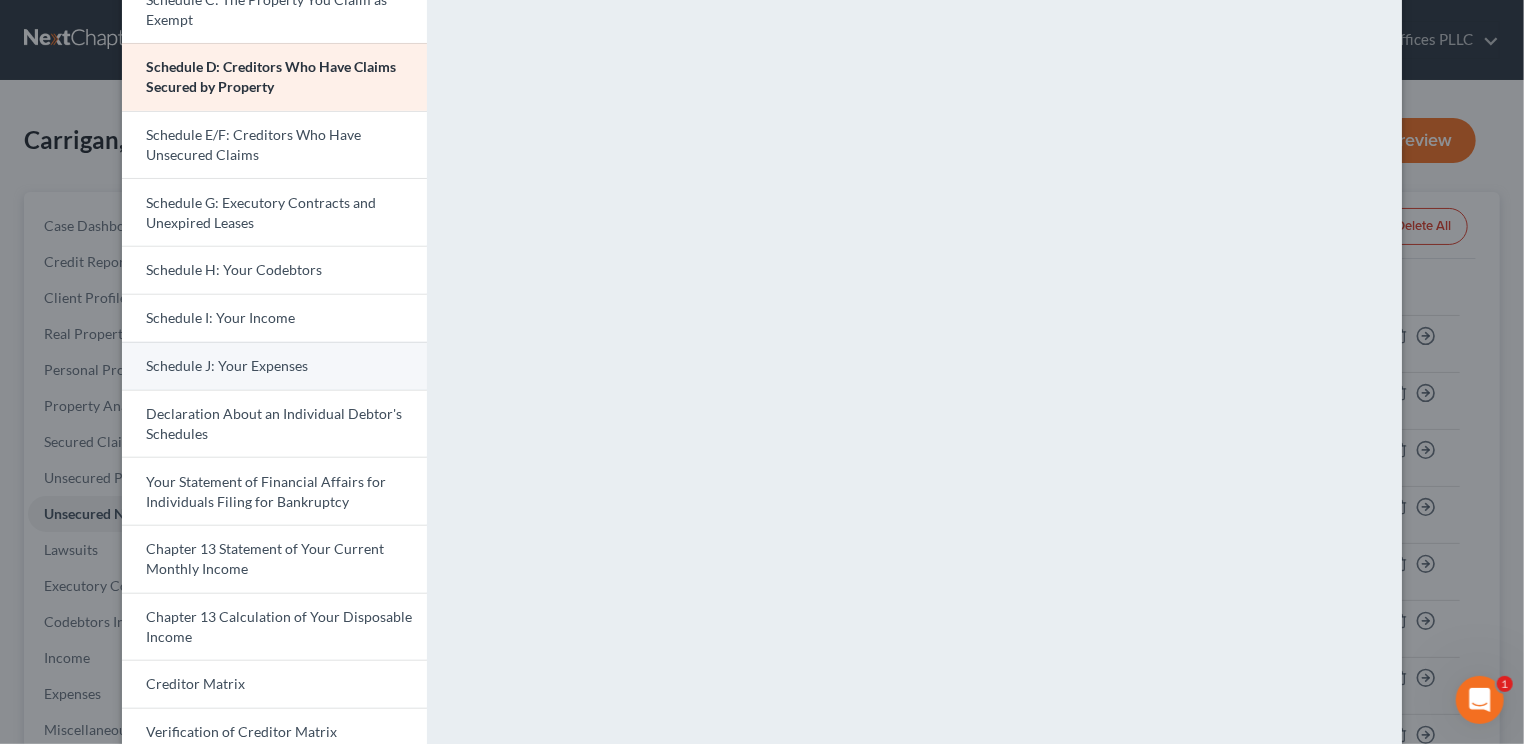 click on "Schedule J: Your Expenses" at bounding box center (227, 365) 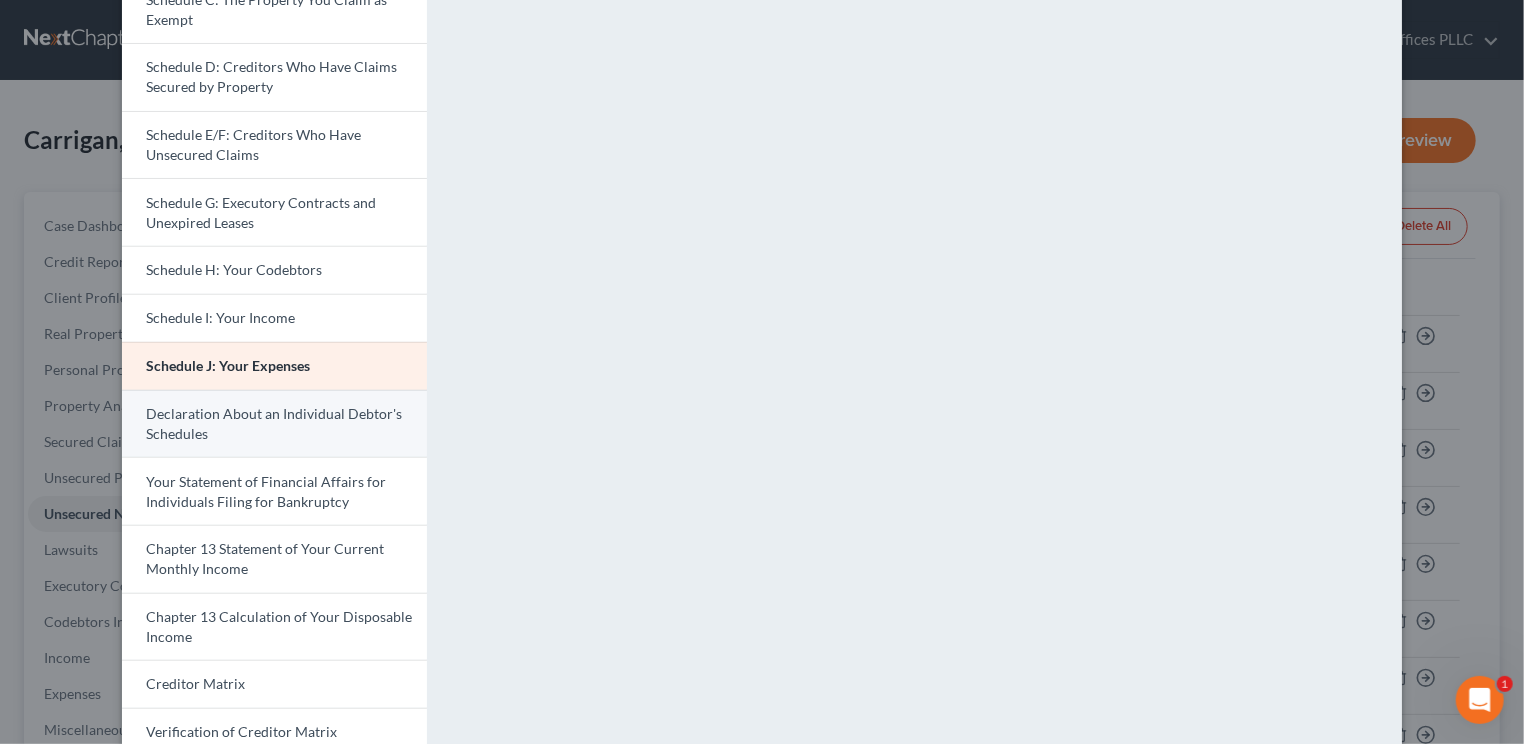 click on "Declaration About an Individual Debtor's Schedules" at bounding box center [274, 423] 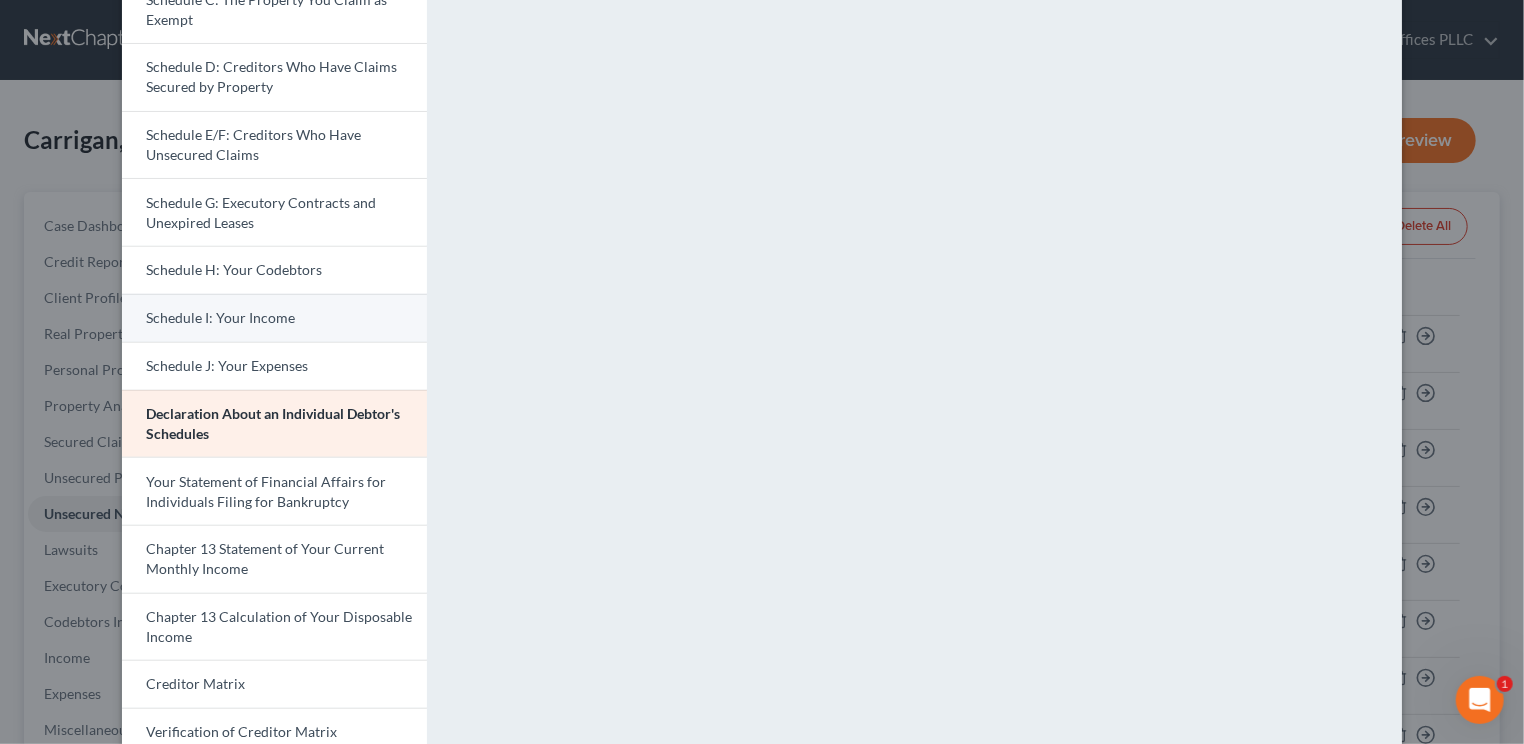 click on "Schedule I: Your Income" at bounding box center [274, 318] 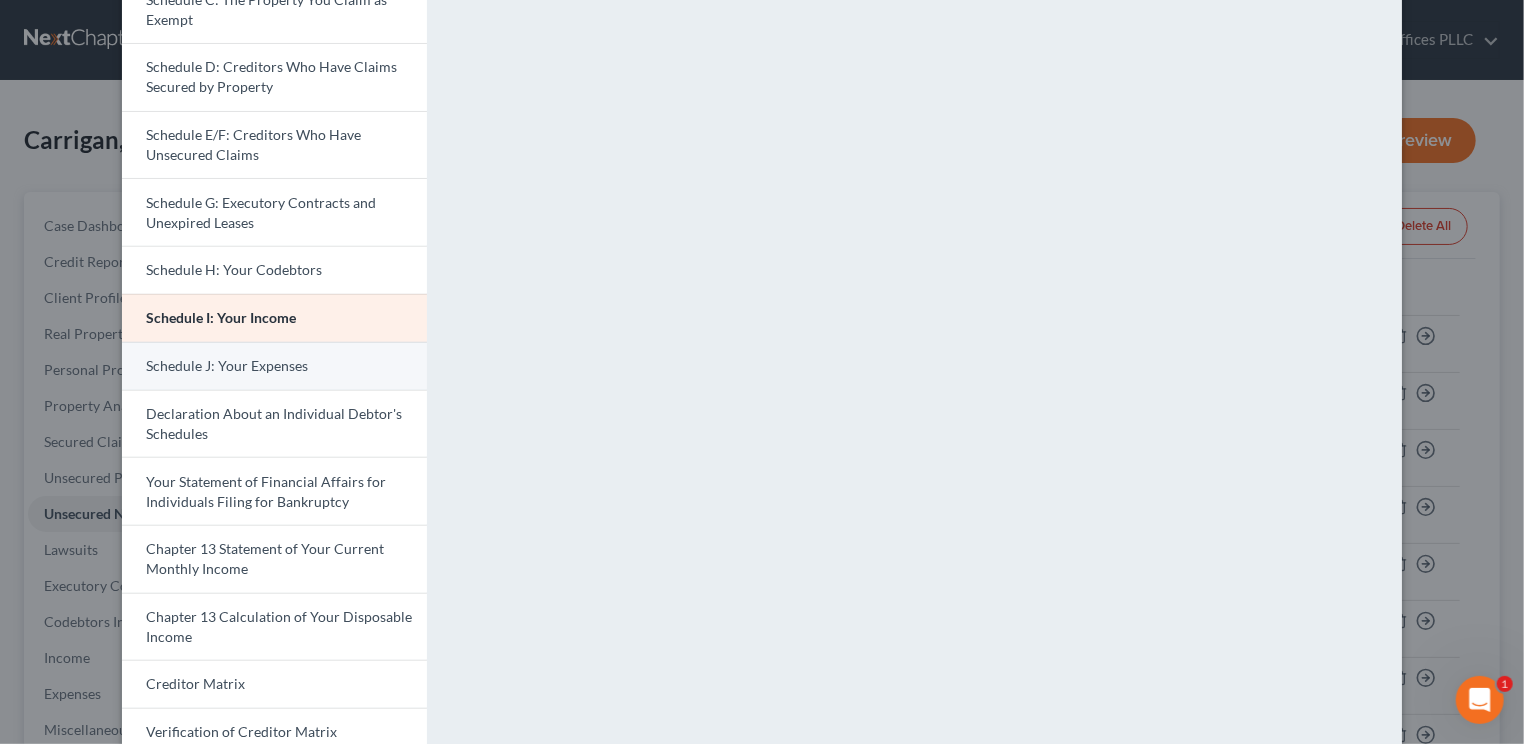 click on "Schedule J: Your Expenses" at bounding box center [274, 366] 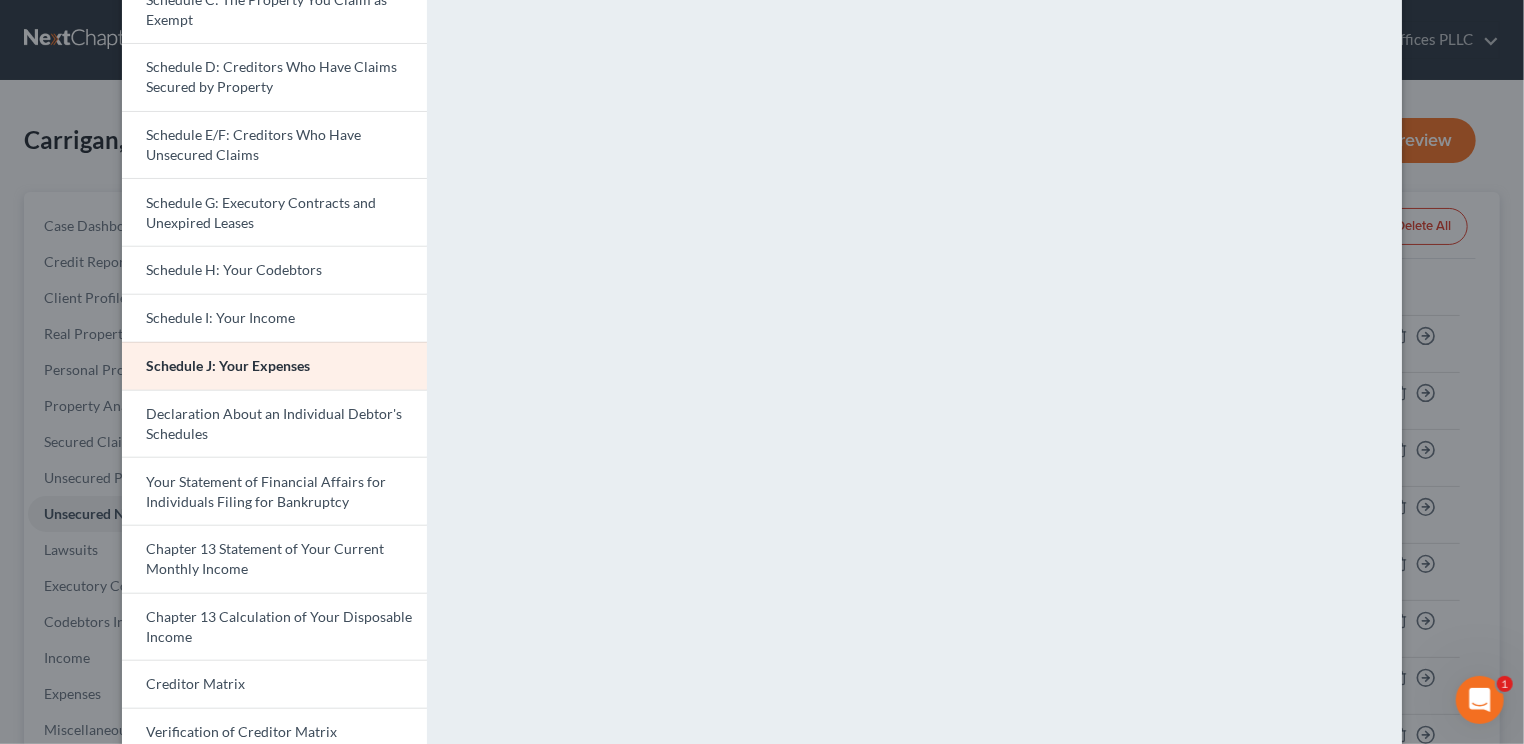 scroll, scrollTop: 0, scrollLeft: 0, axis: both 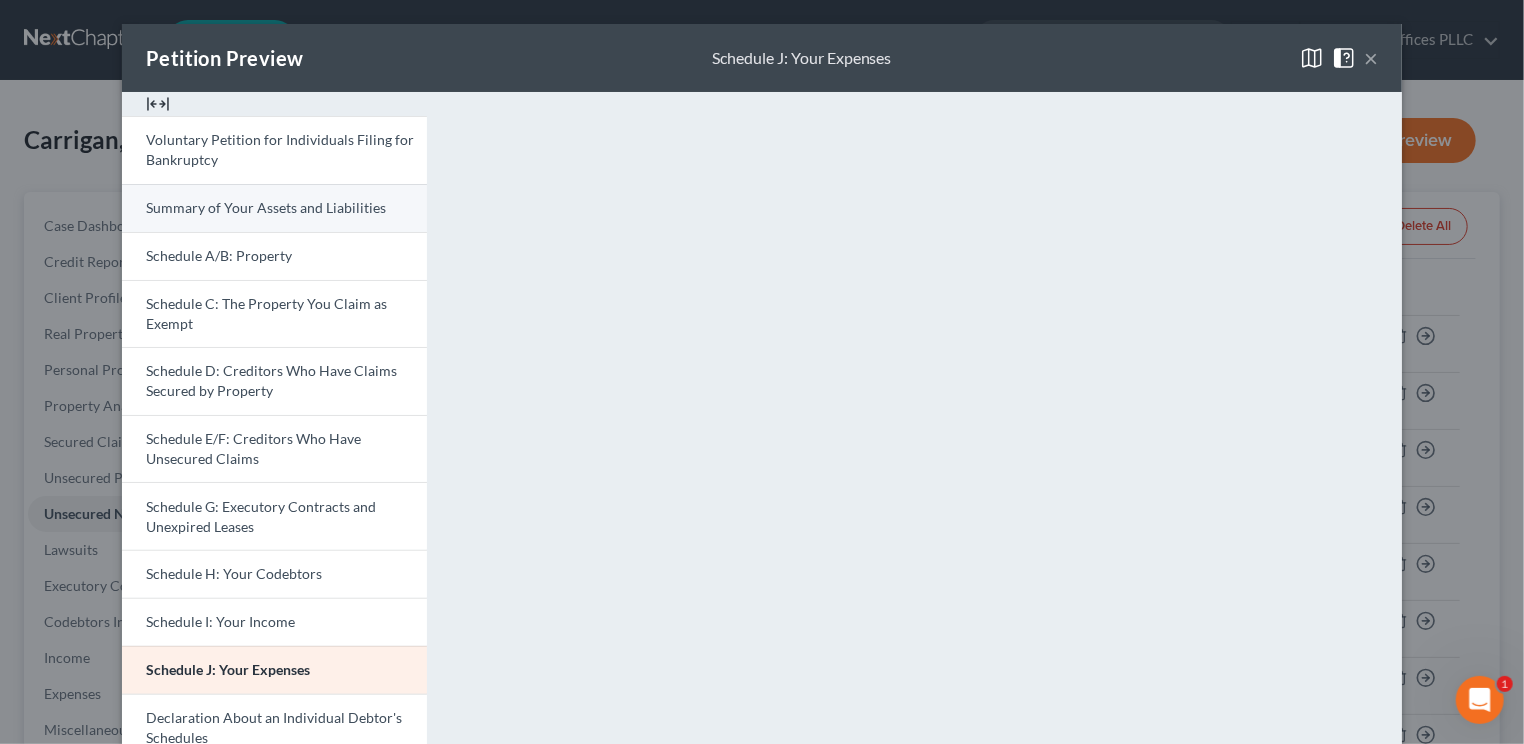 click on "Summary of Your Assets and Liabilities" at bounding box center (266, 207) 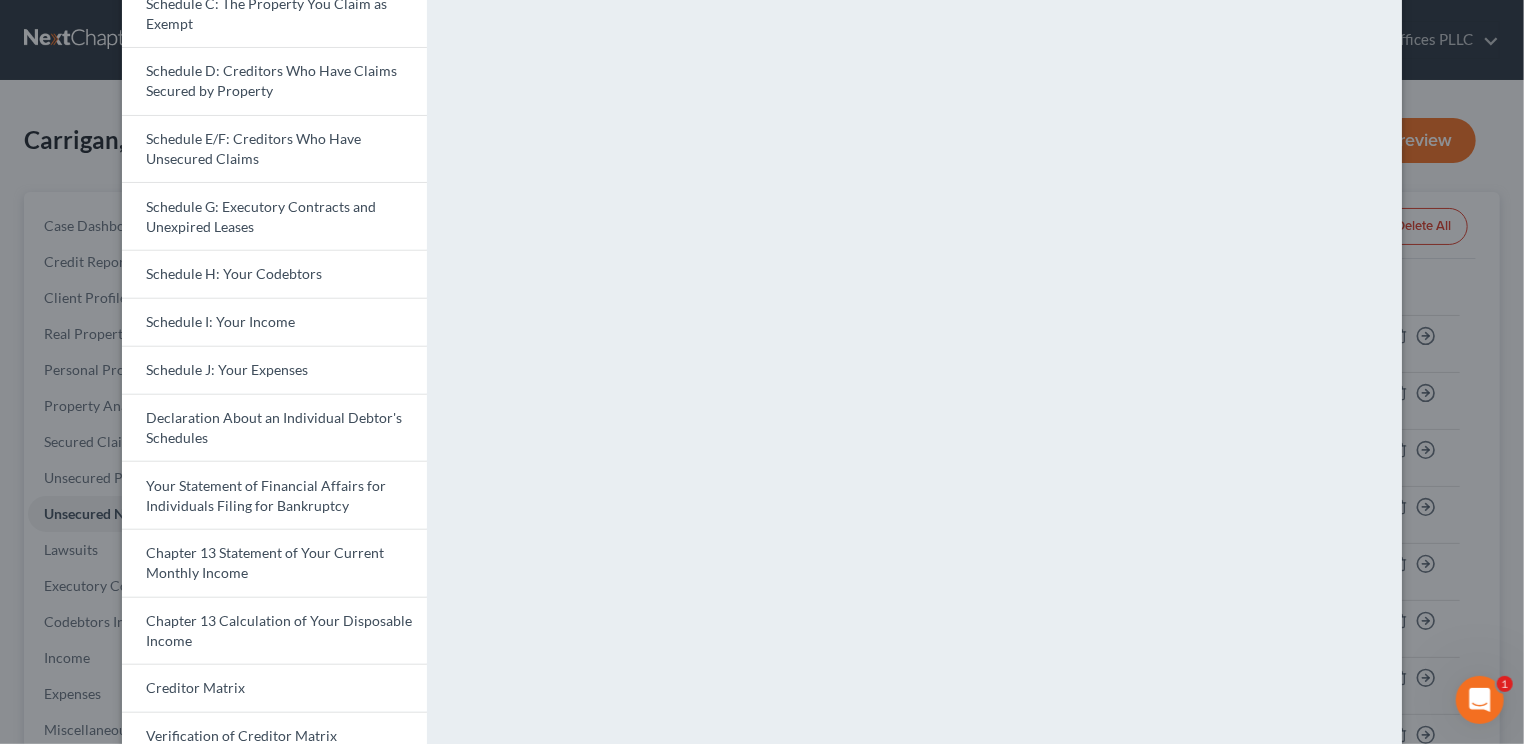 scroll, scrollTop: 319, scrollLeft: 0, axis: vertical 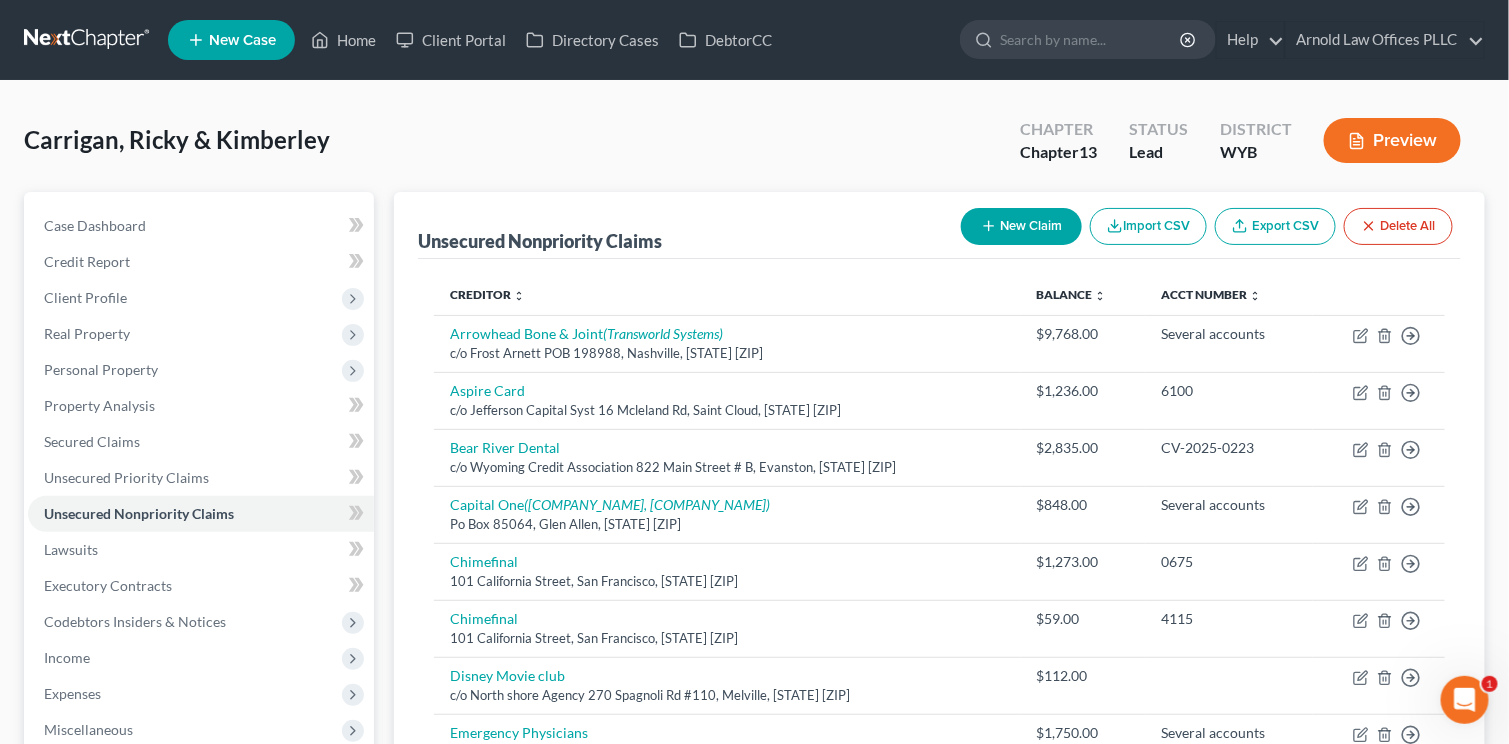 click on "Preview" at bounding box center [1392, 140] 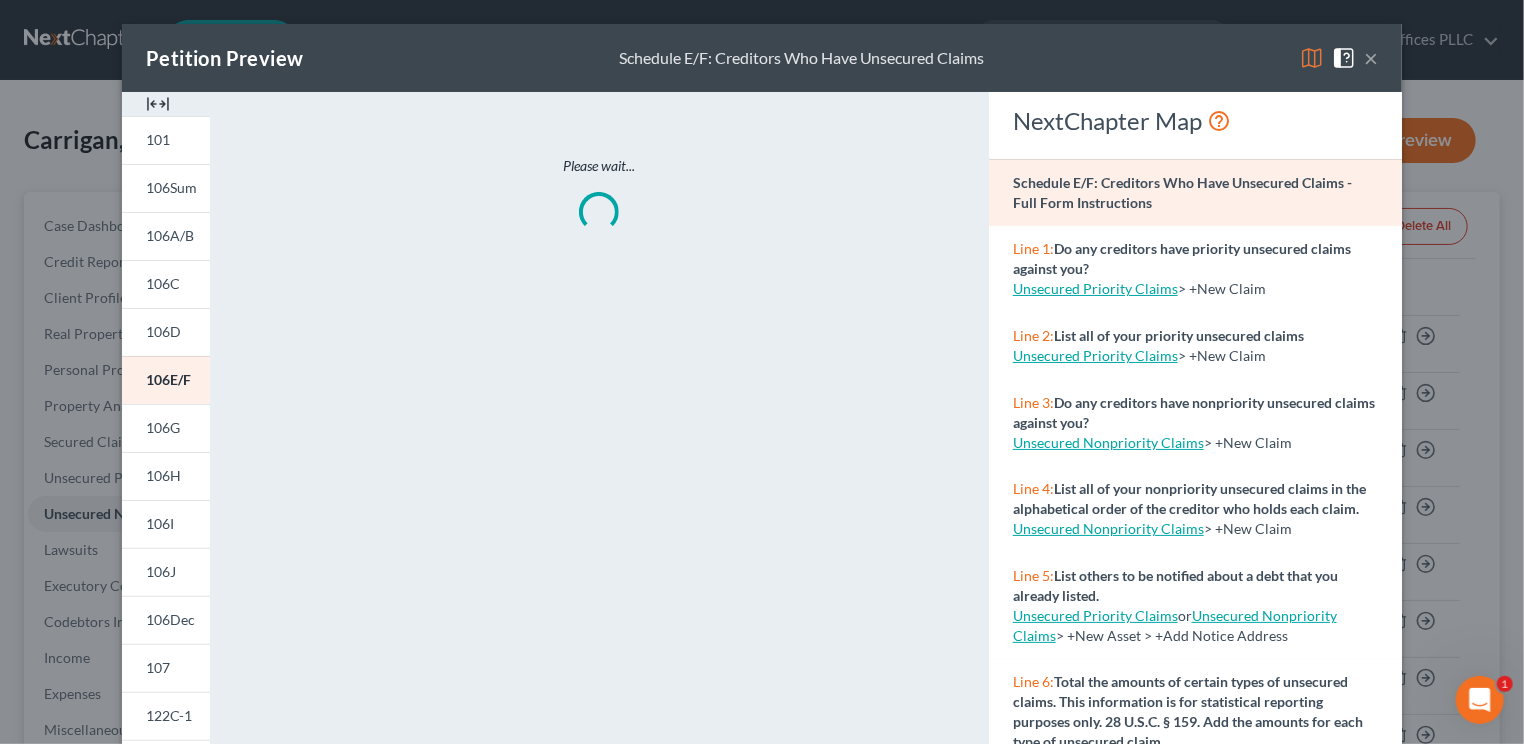 click at bounding box center [158, 104] 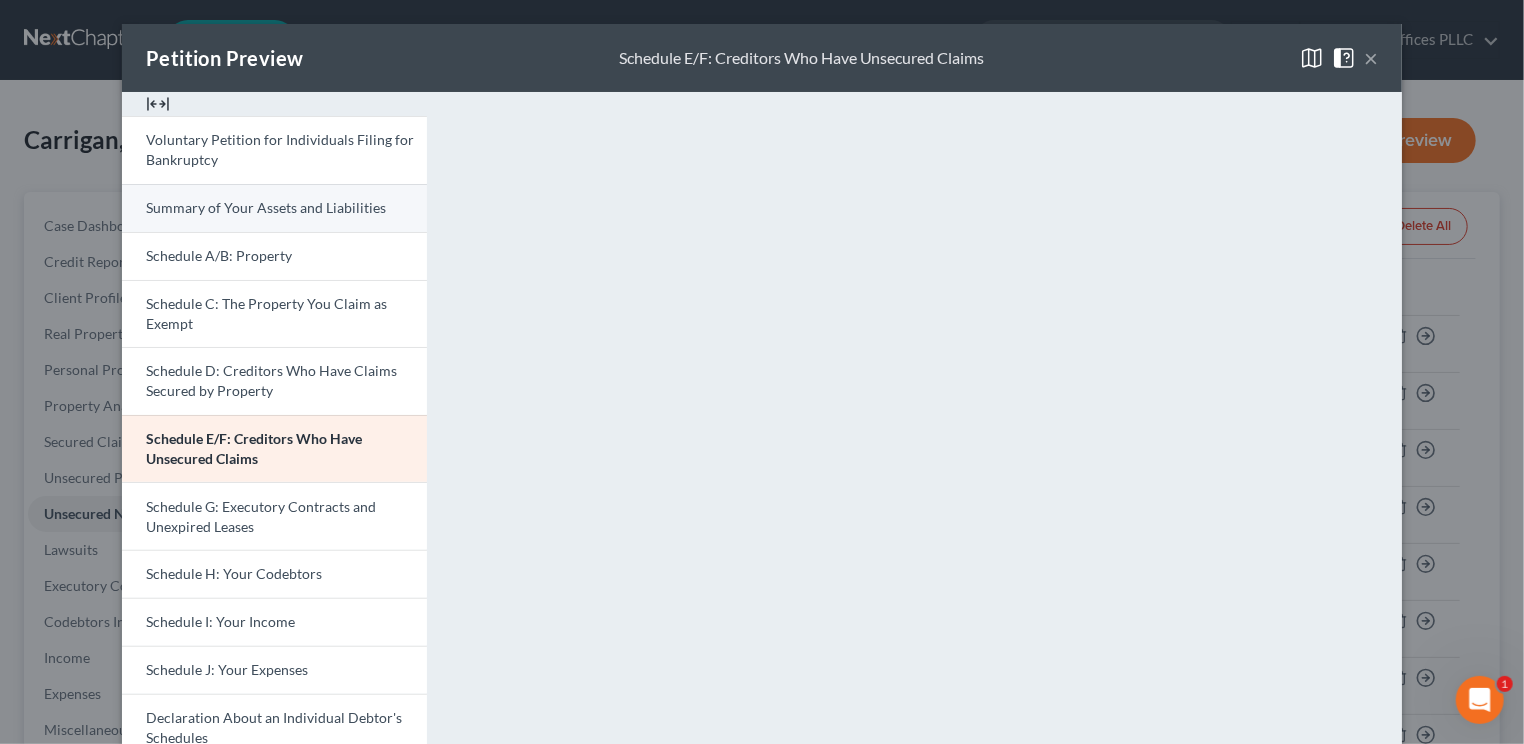 click on "Summary of Your Assets and Liabilities" at bounding box center (266, 207) 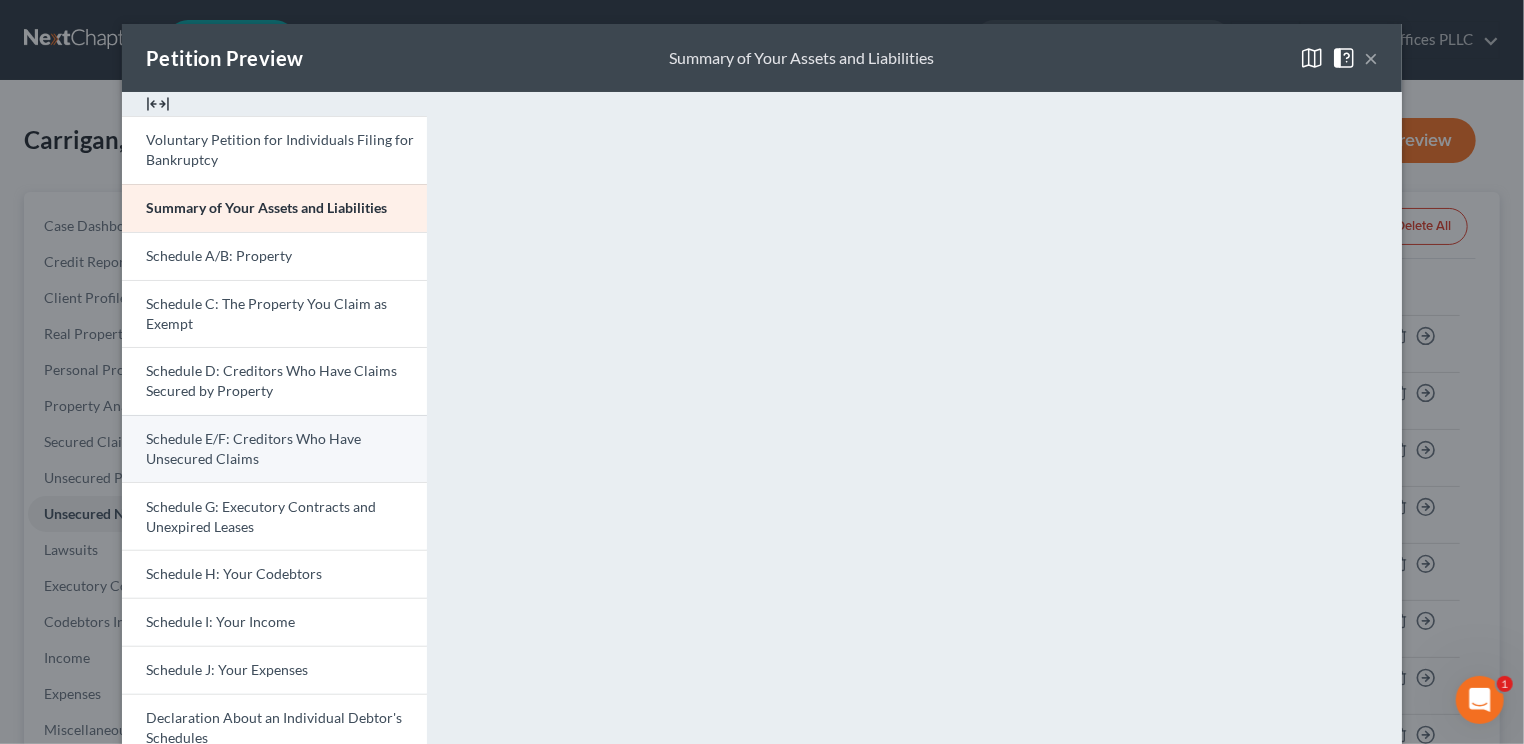 click on "Schedule E/F: Creditors Who Have Unsecured Claims" at bounding box center (274, 449) 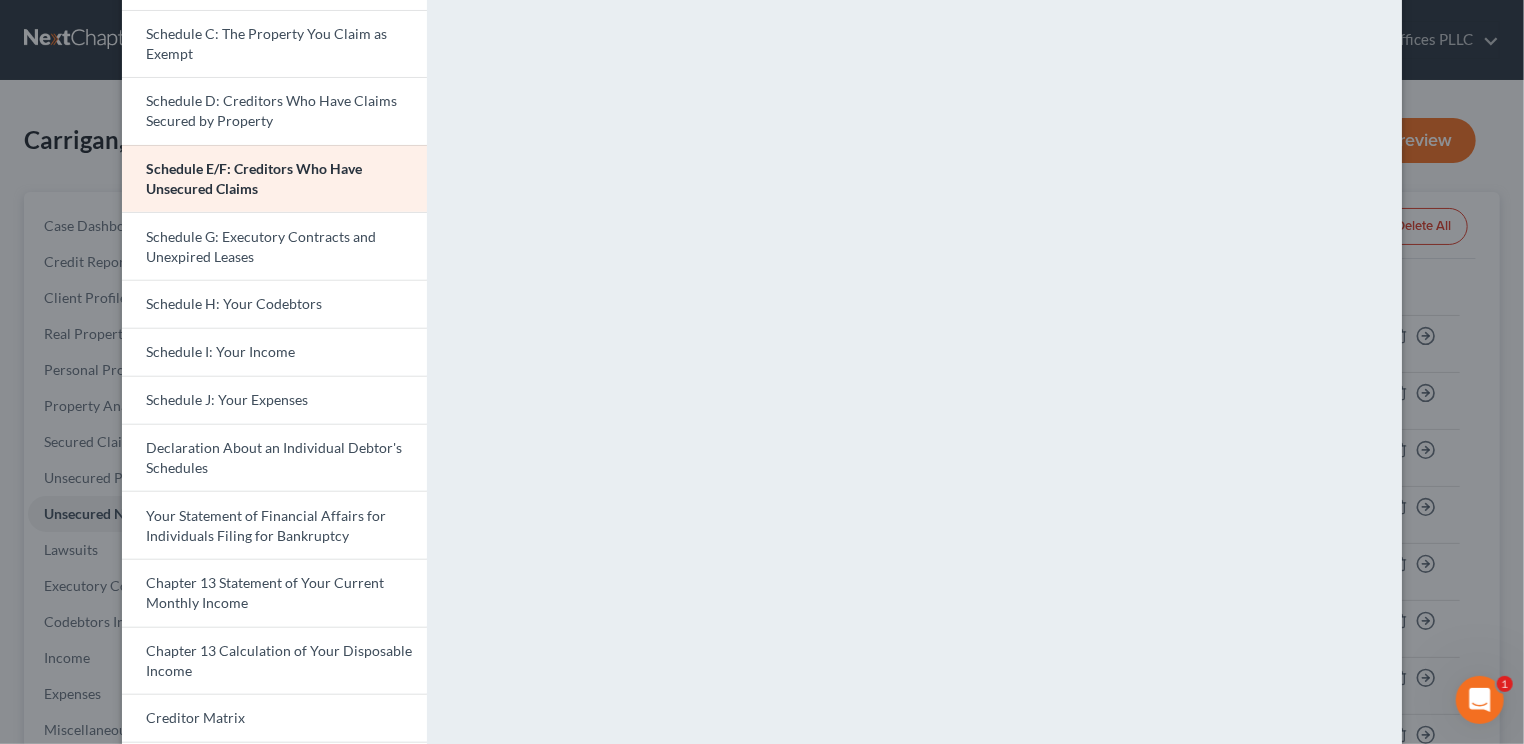 scroll, scrollTop: 265, scrollLeft: 0, axis: vertical 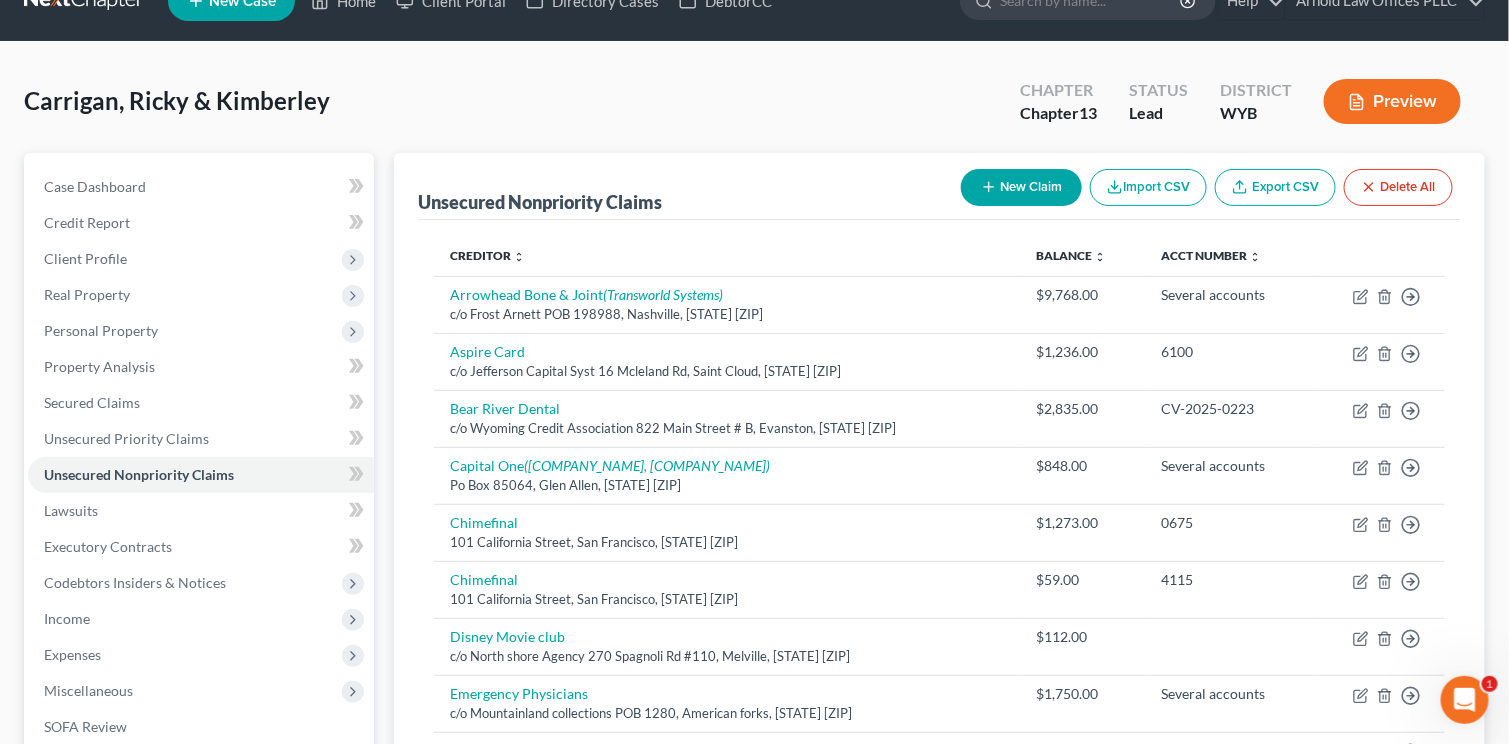 click on "Preview" at bounding box center [1392, 101] 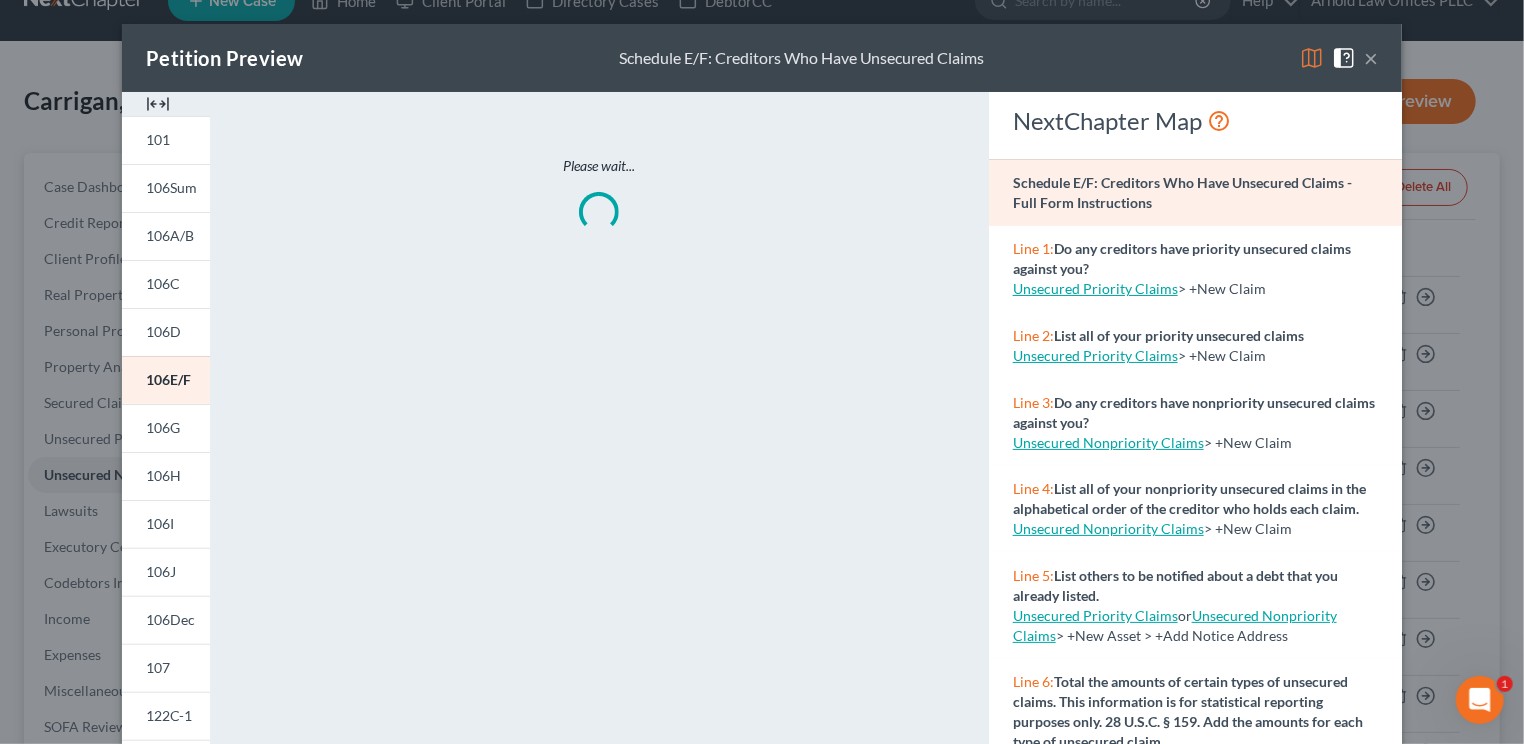 click at bounding box center [158, 104] 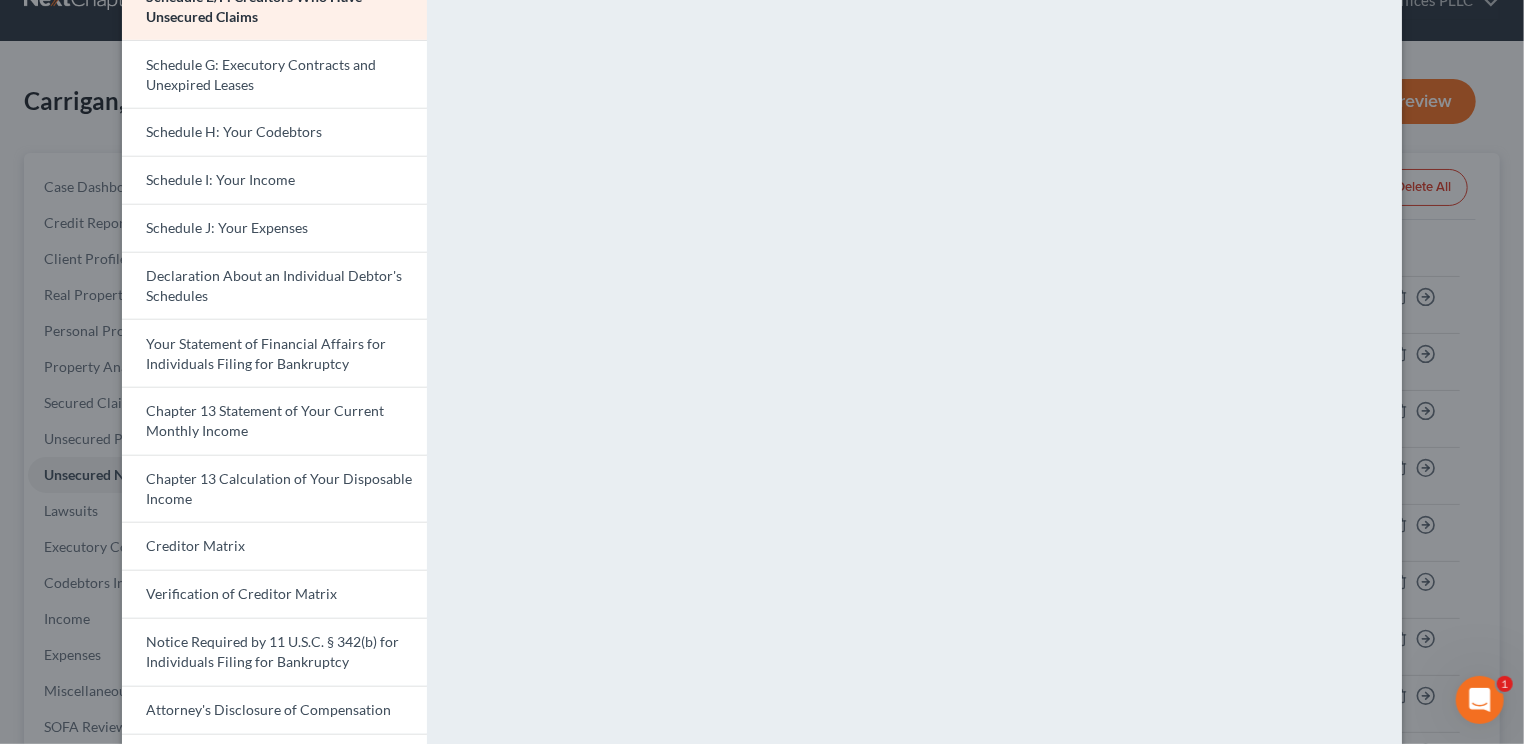 scroll, scrollTop: 441, scrollLeft: 0, axis: vertical 